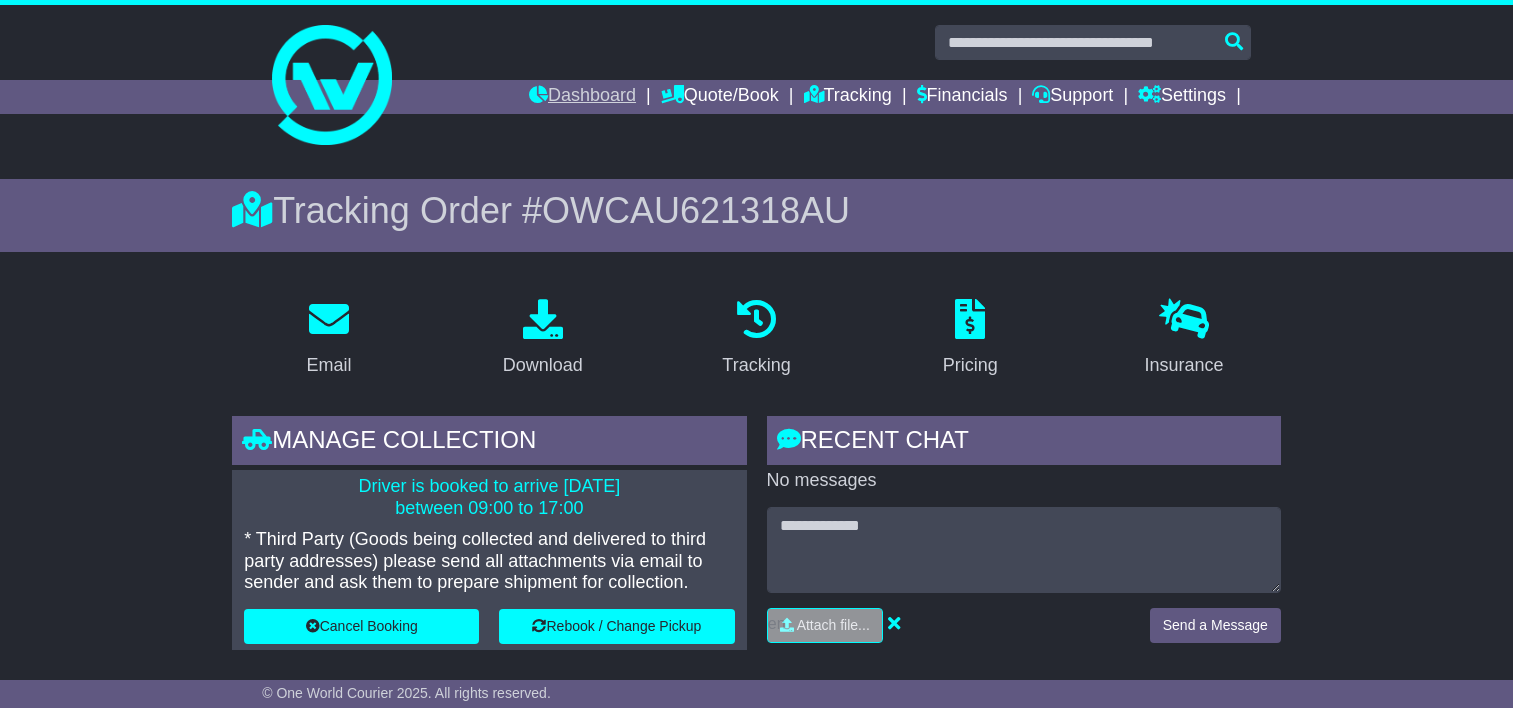 scroll, scrollTop: 36, scrollLeft: 0, axis: vertical 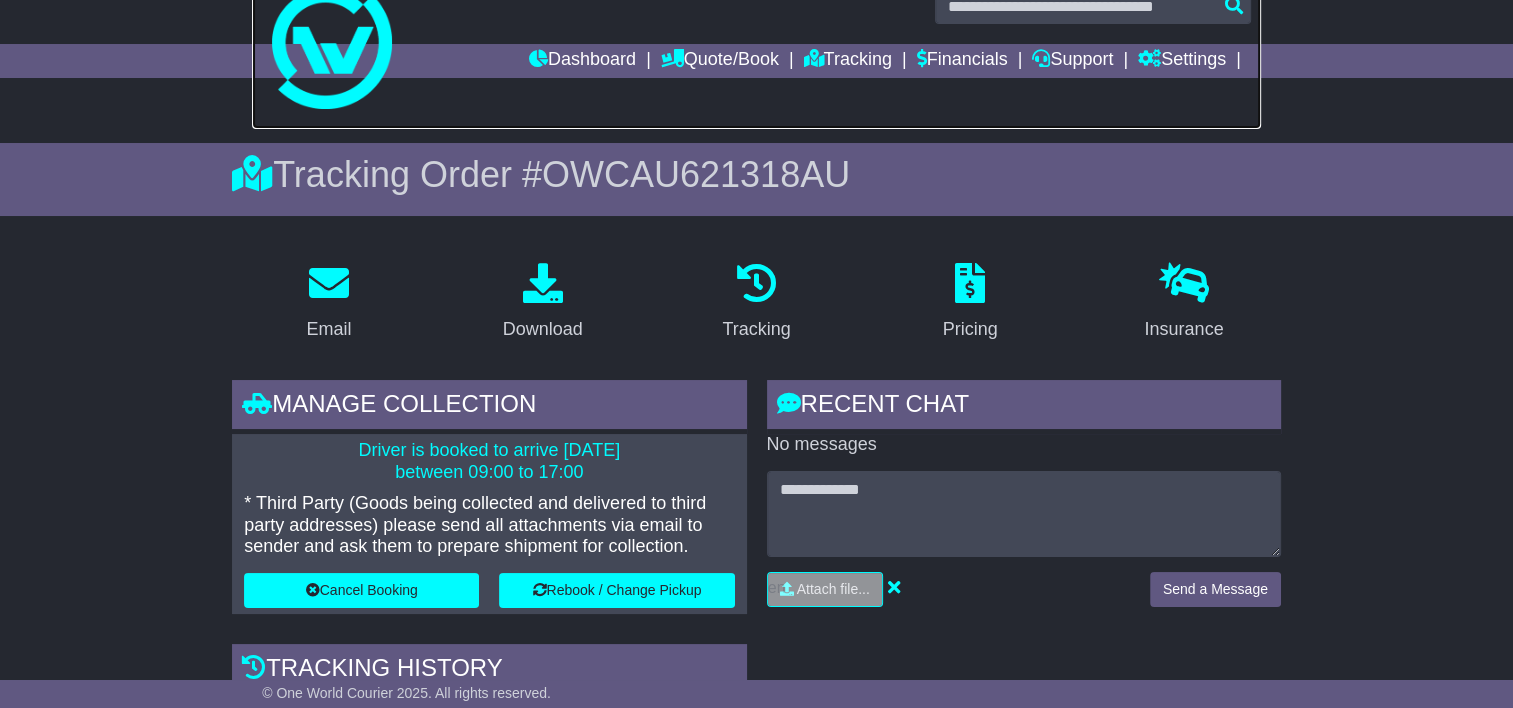 click at bounding box center [756, 49] 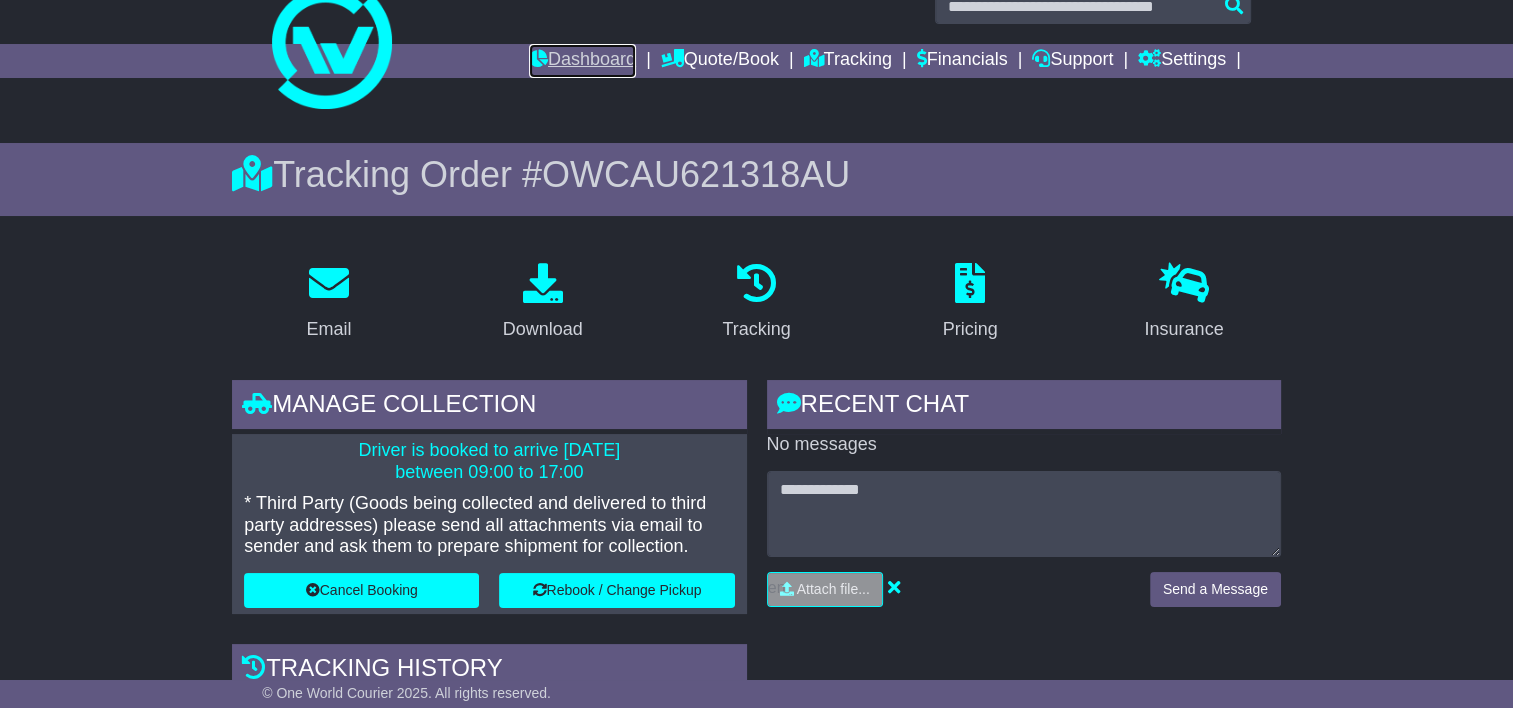 click on "Dashboard" at bounding box center [582, 61] 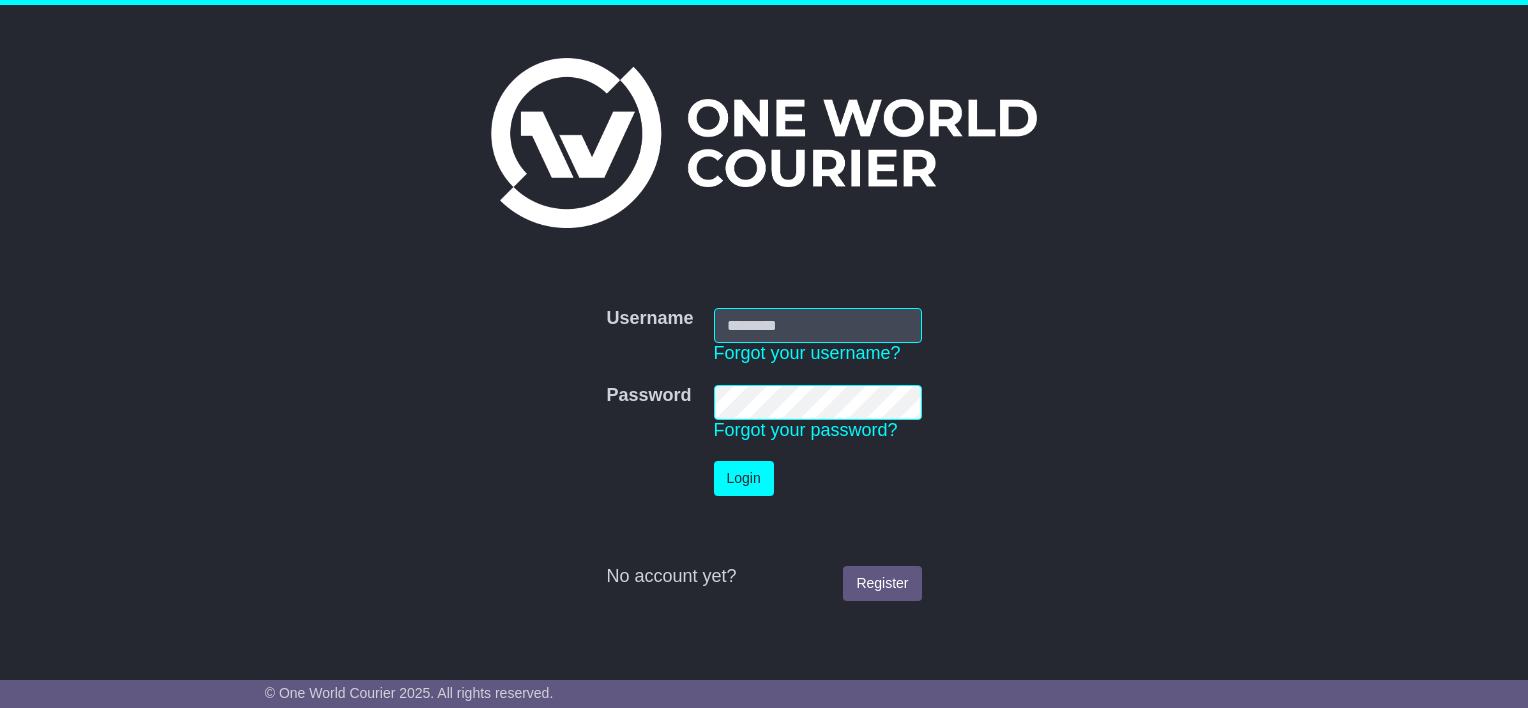 scroll, scrollTop: 0, scrollLeft: 0, axis: both 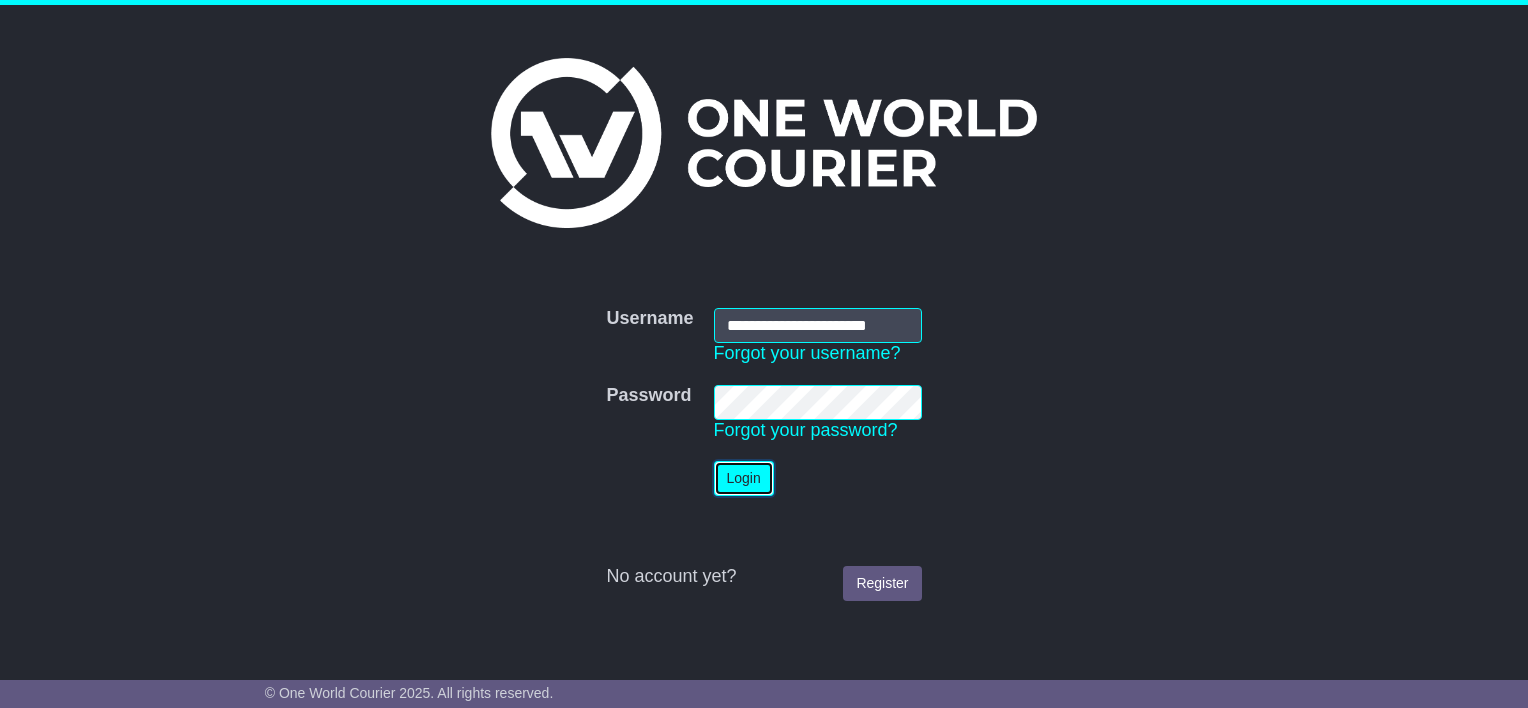 click on "Login" at bounding box center (744, 478) 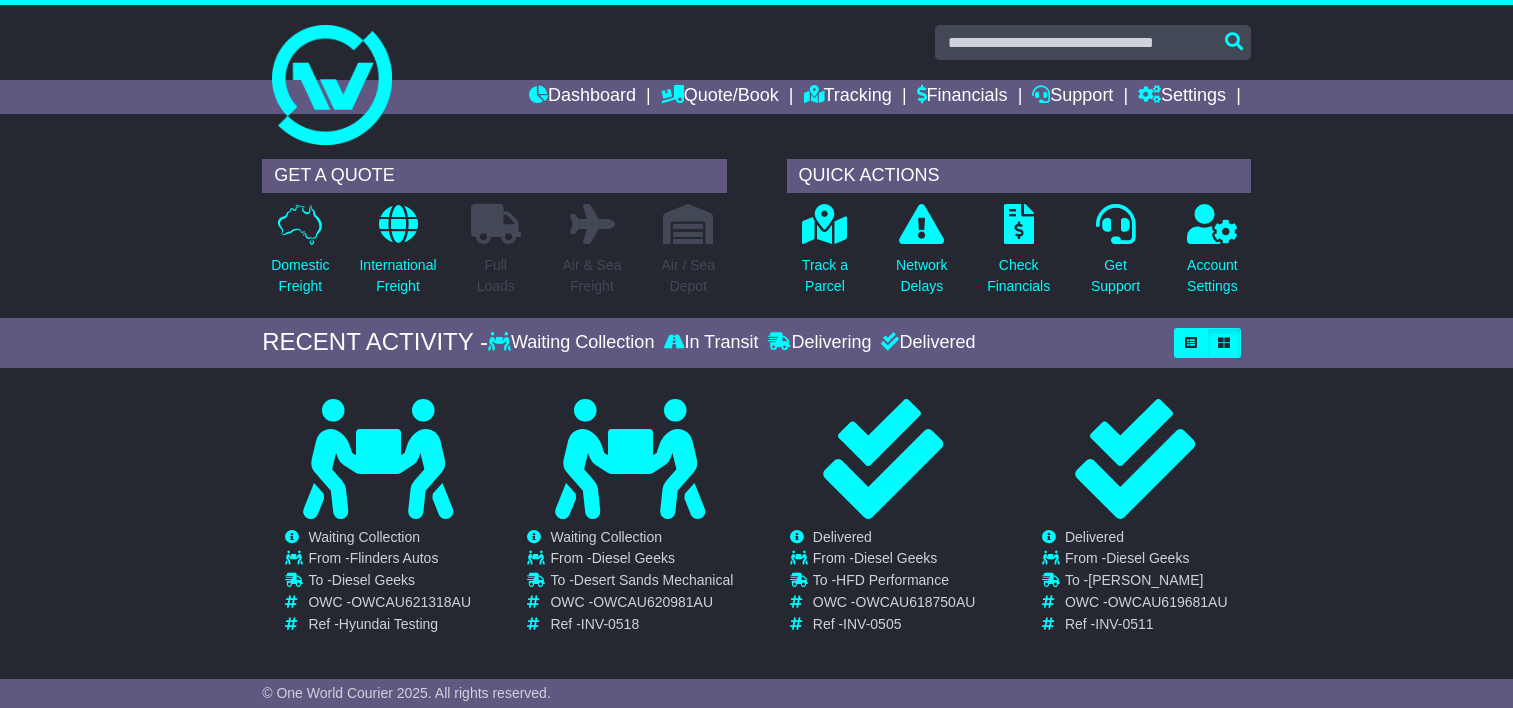 scroll, scrollTop: 0, scrollLeft: 0, axis: both 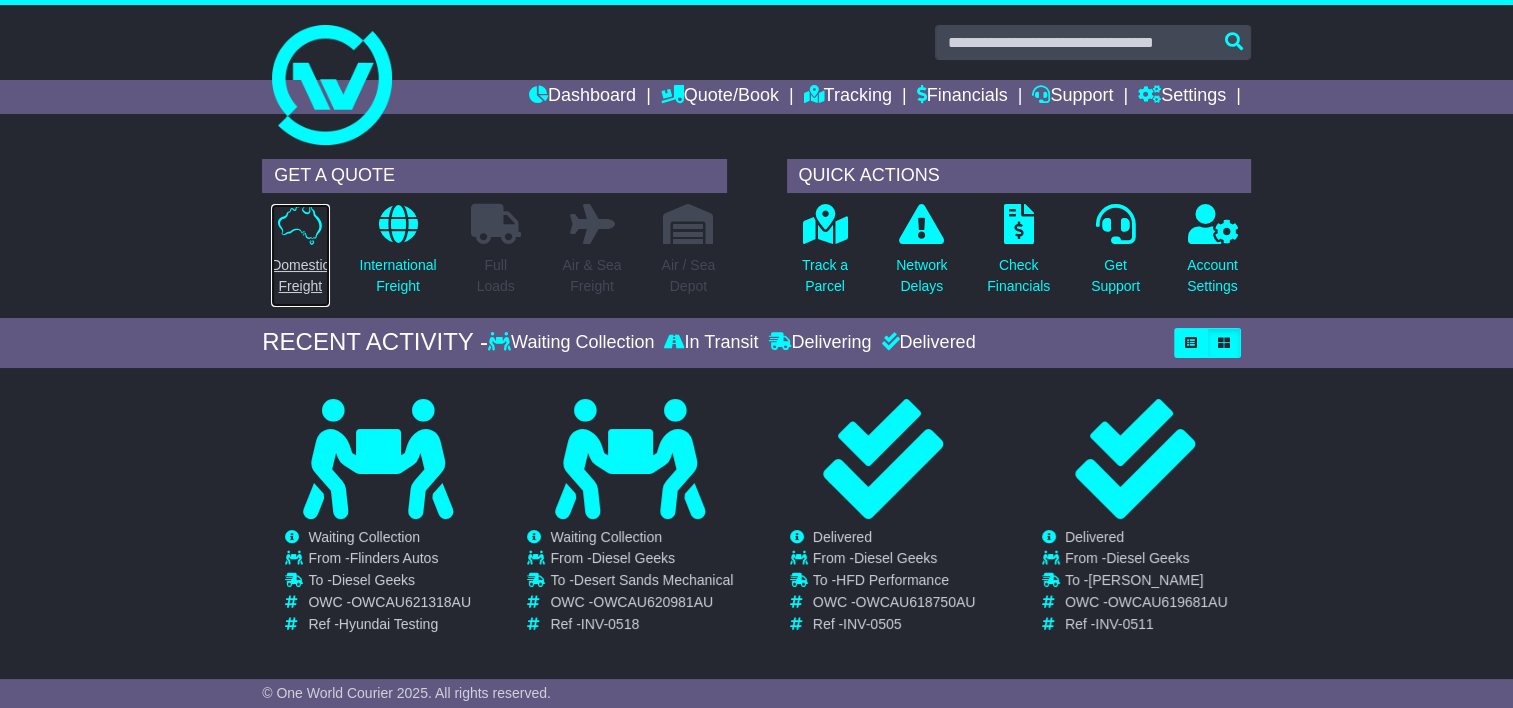 click on "Domestic Freight" at bounding box center [300, 276] 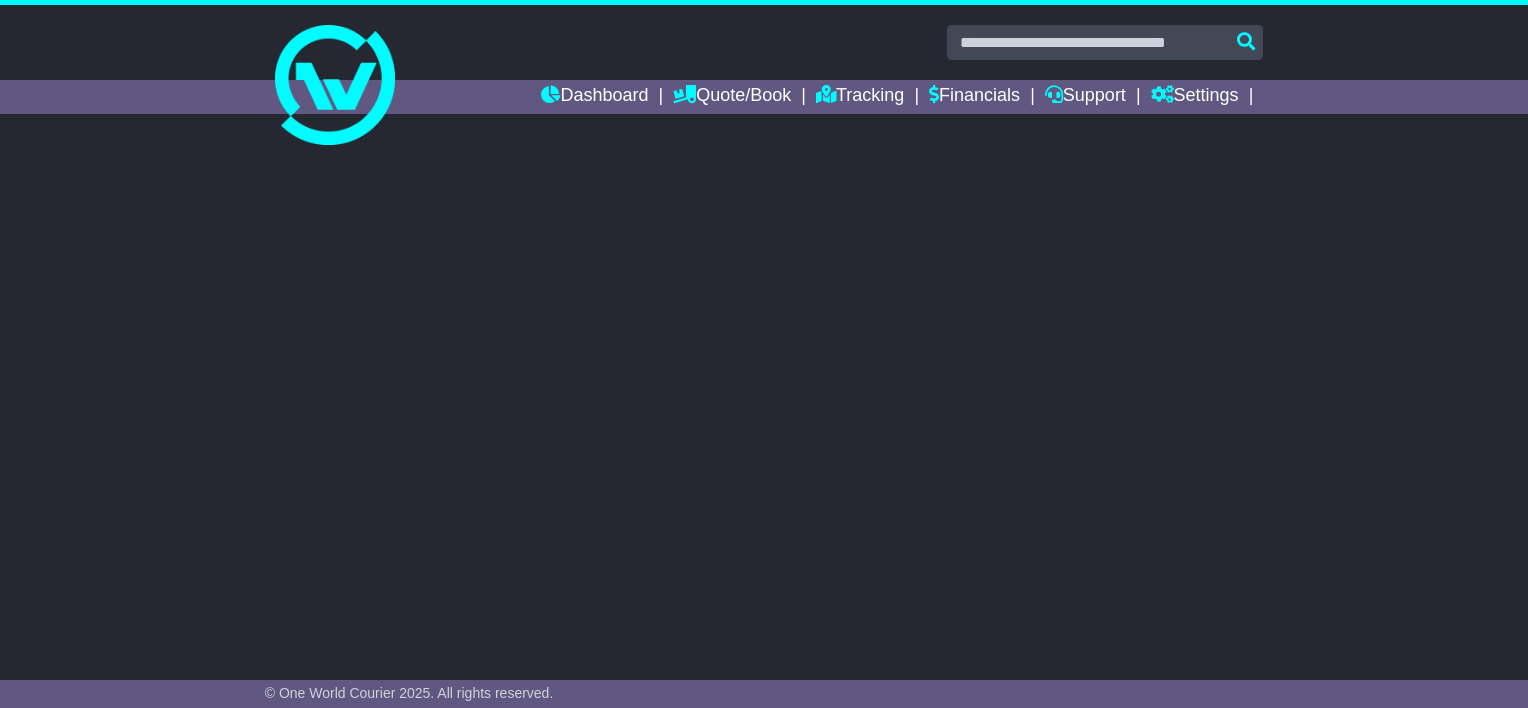 scroll, scrollTop: 0, scrollLeft: 0, axis: both 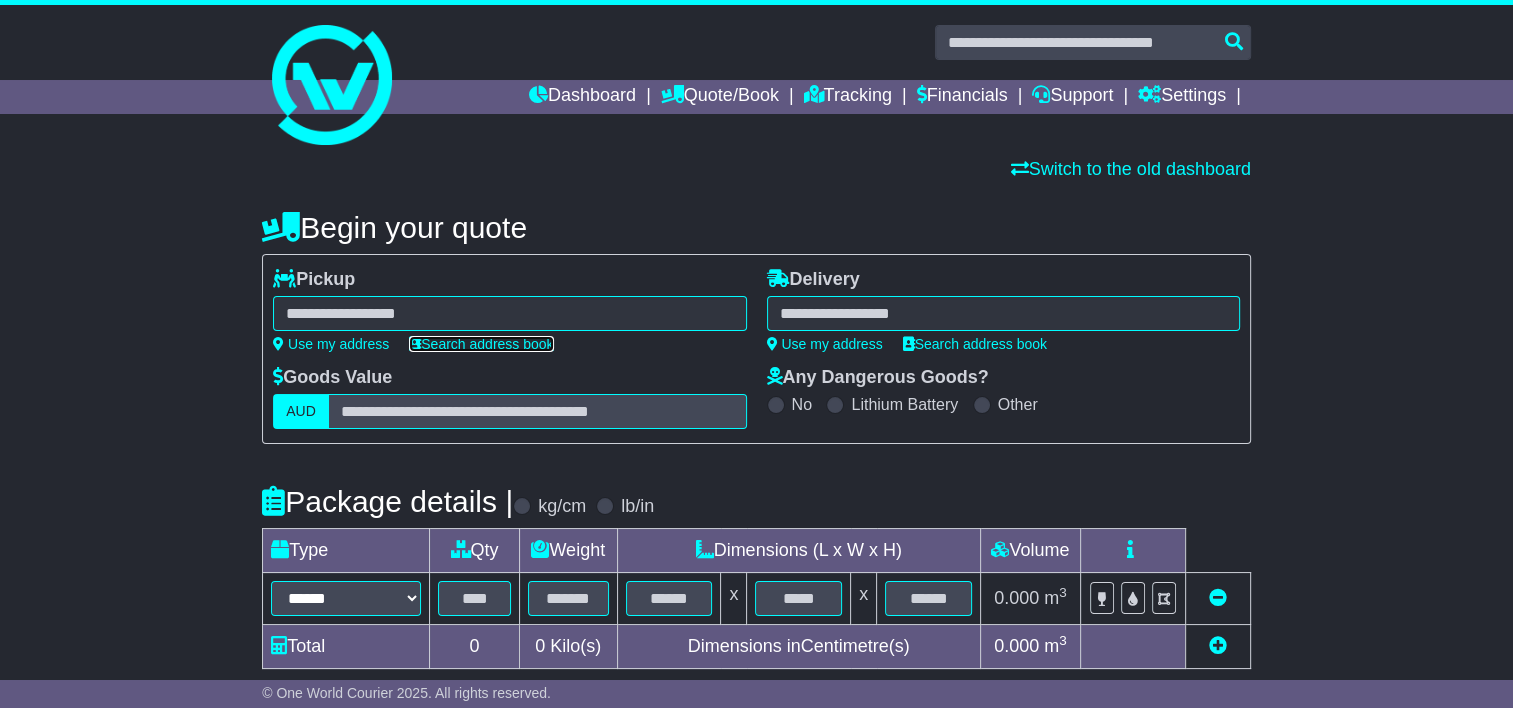 click on "Search address book" at bounding box center [481, 344] 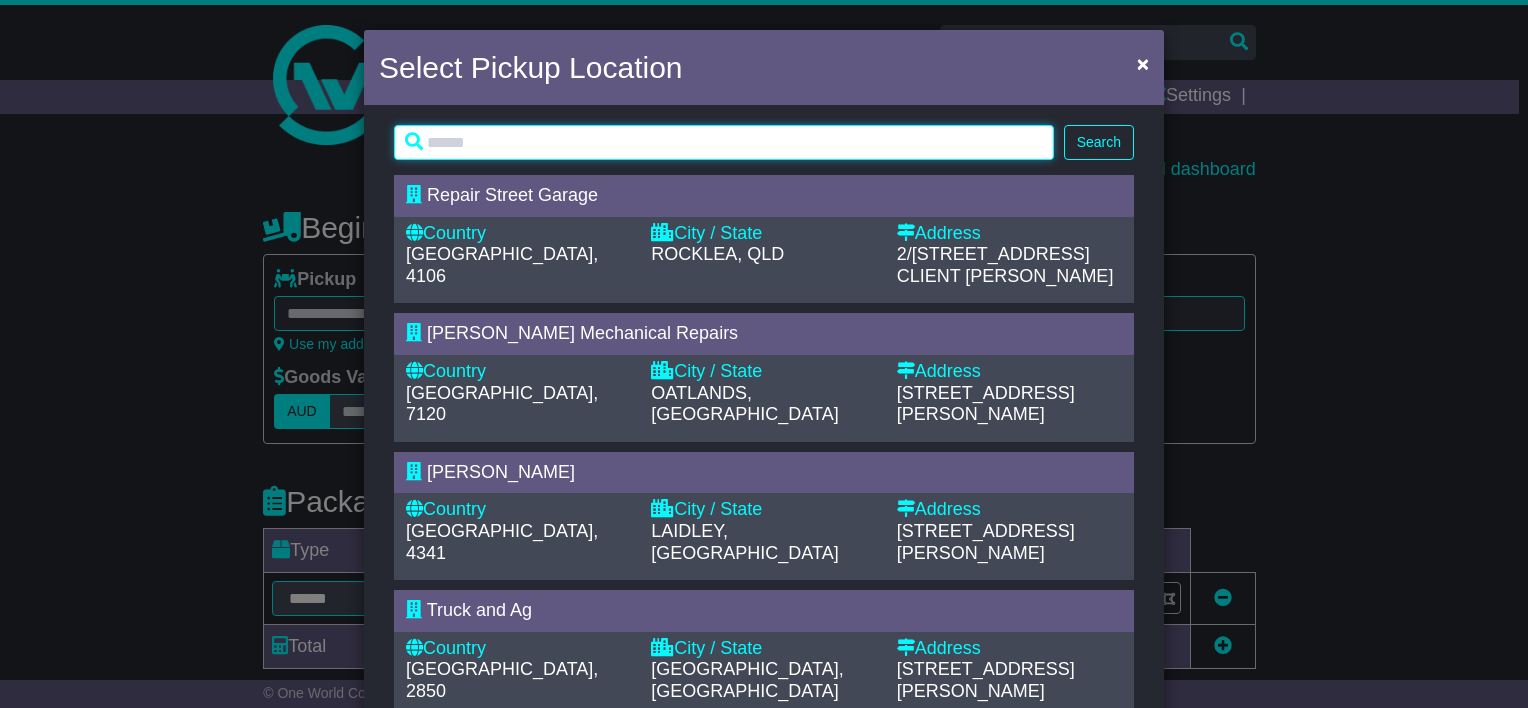 click at bounding box center (724, 142) 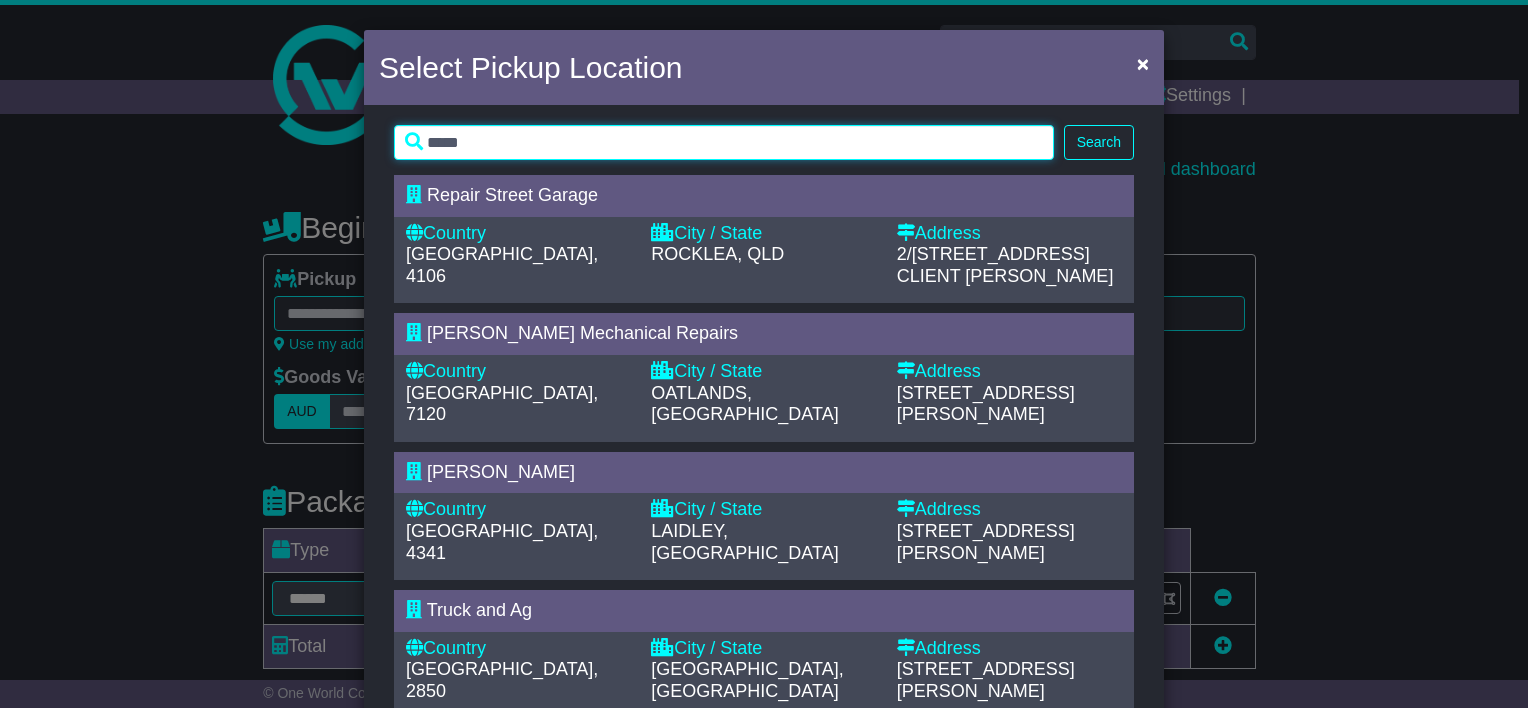 type on "*****" 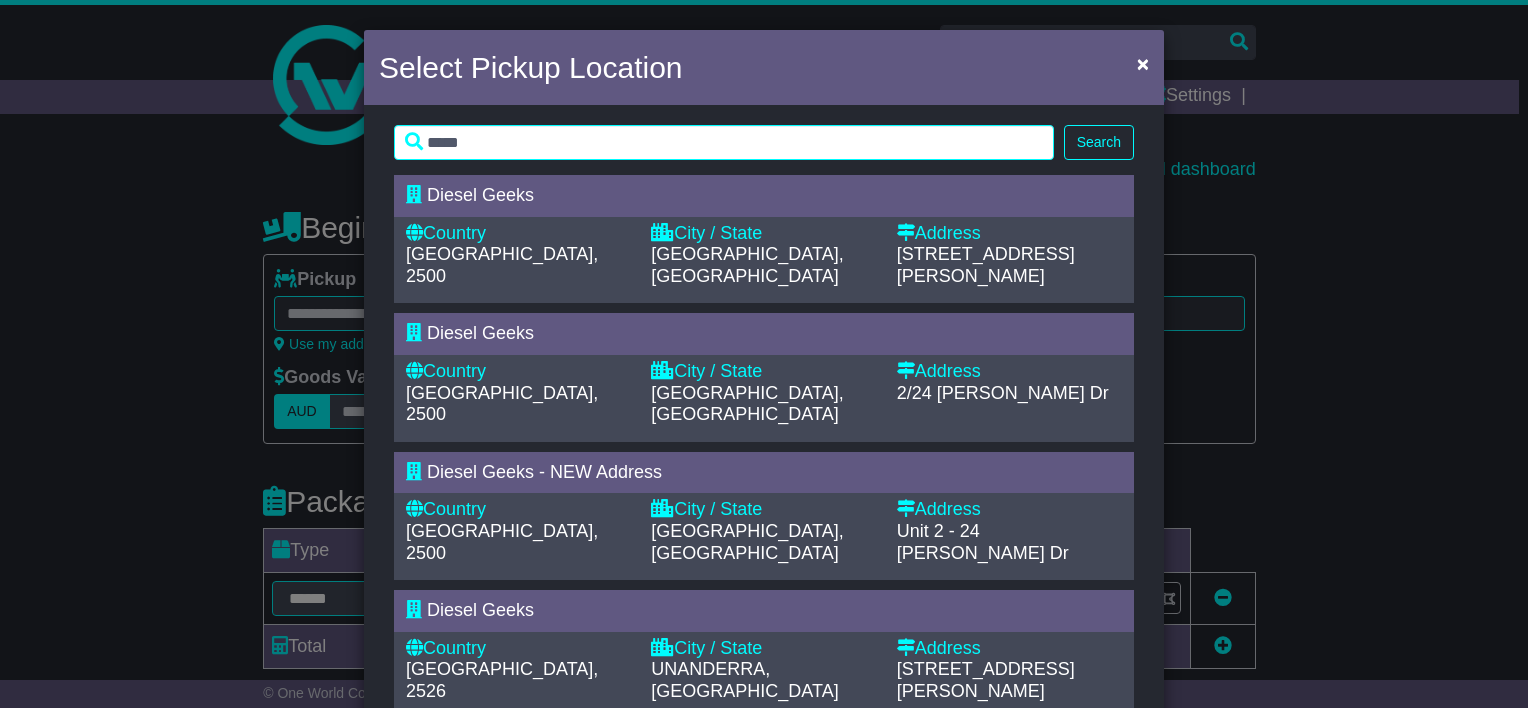 click on "[GEOGRAPHIC_DATA], [GEOGRAPHIC_DATA]" at bounding box center [747, 265] 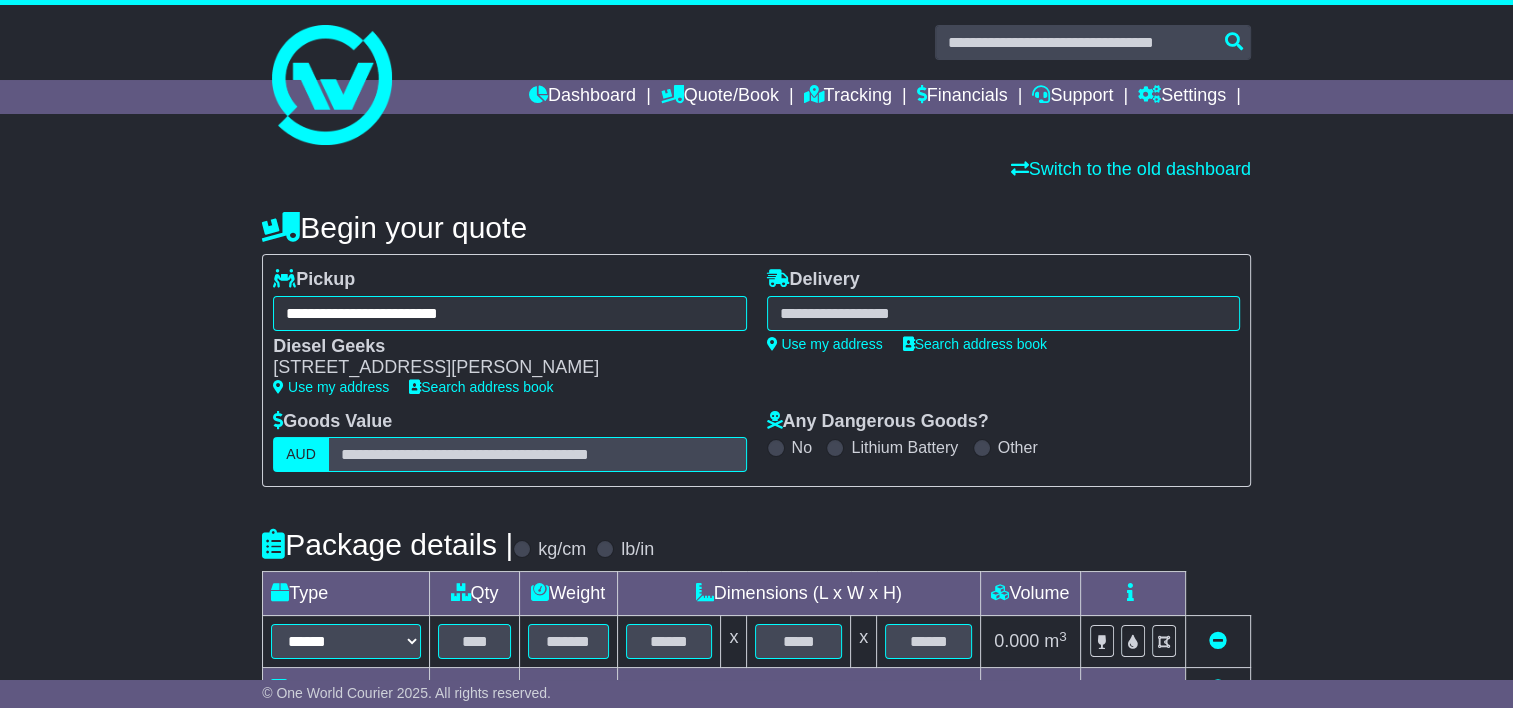 click at bounding box center (1003, 313) 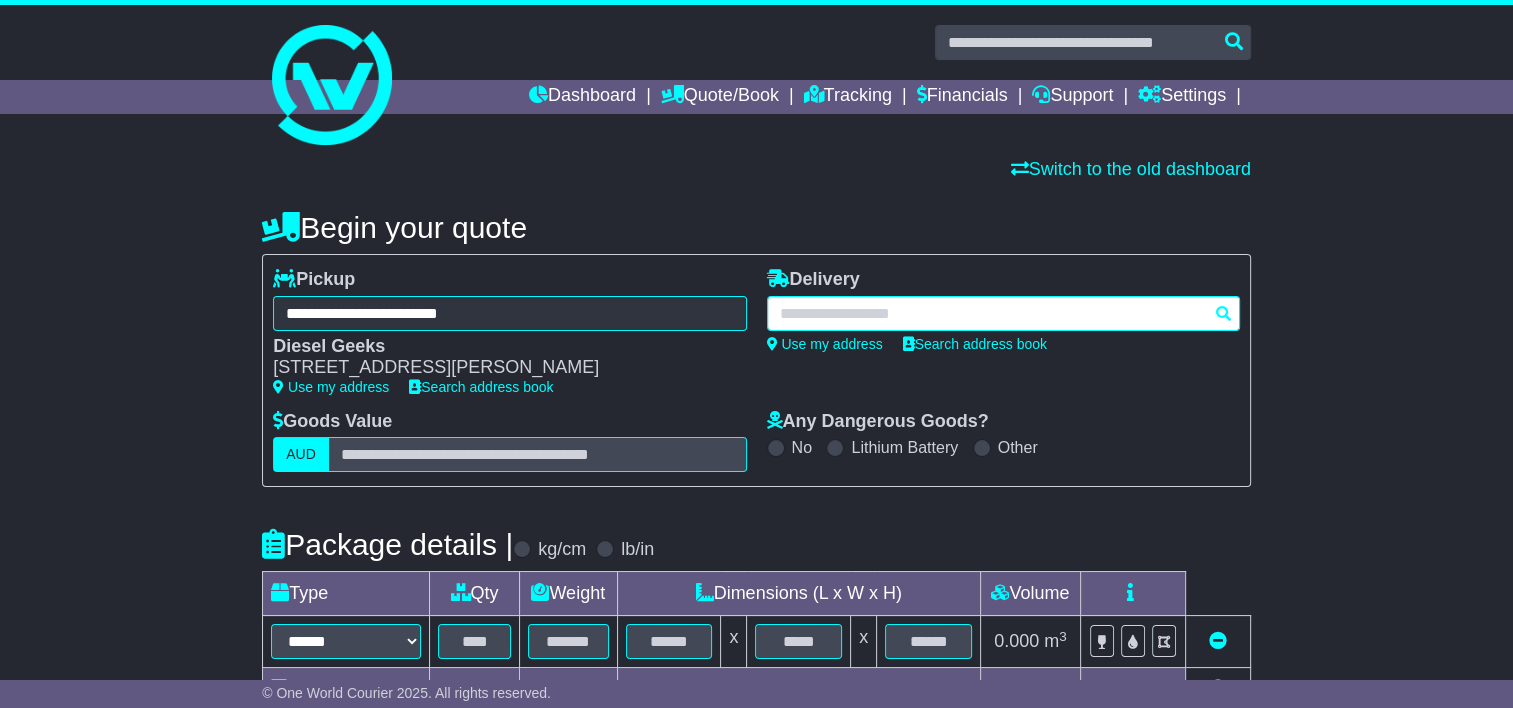 paste on "****" 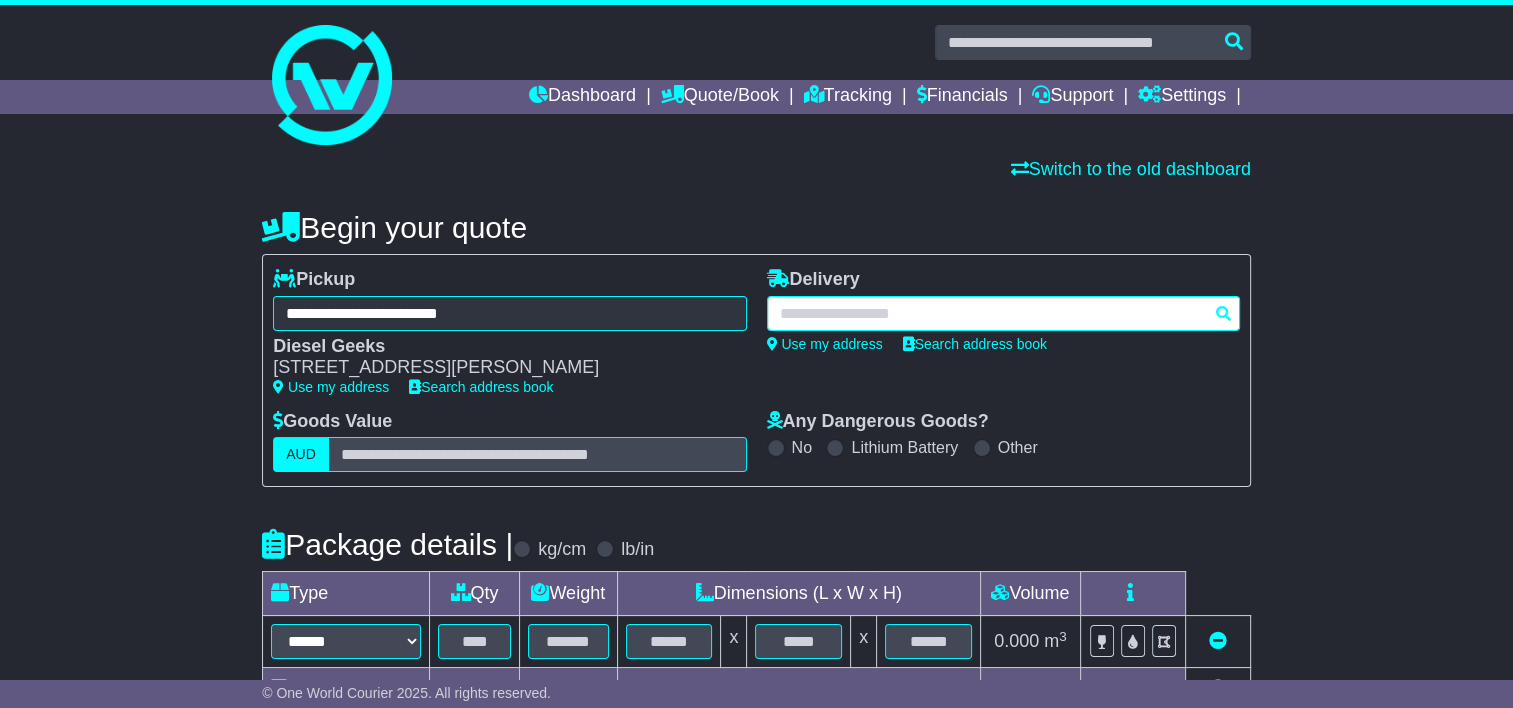 type on "****" 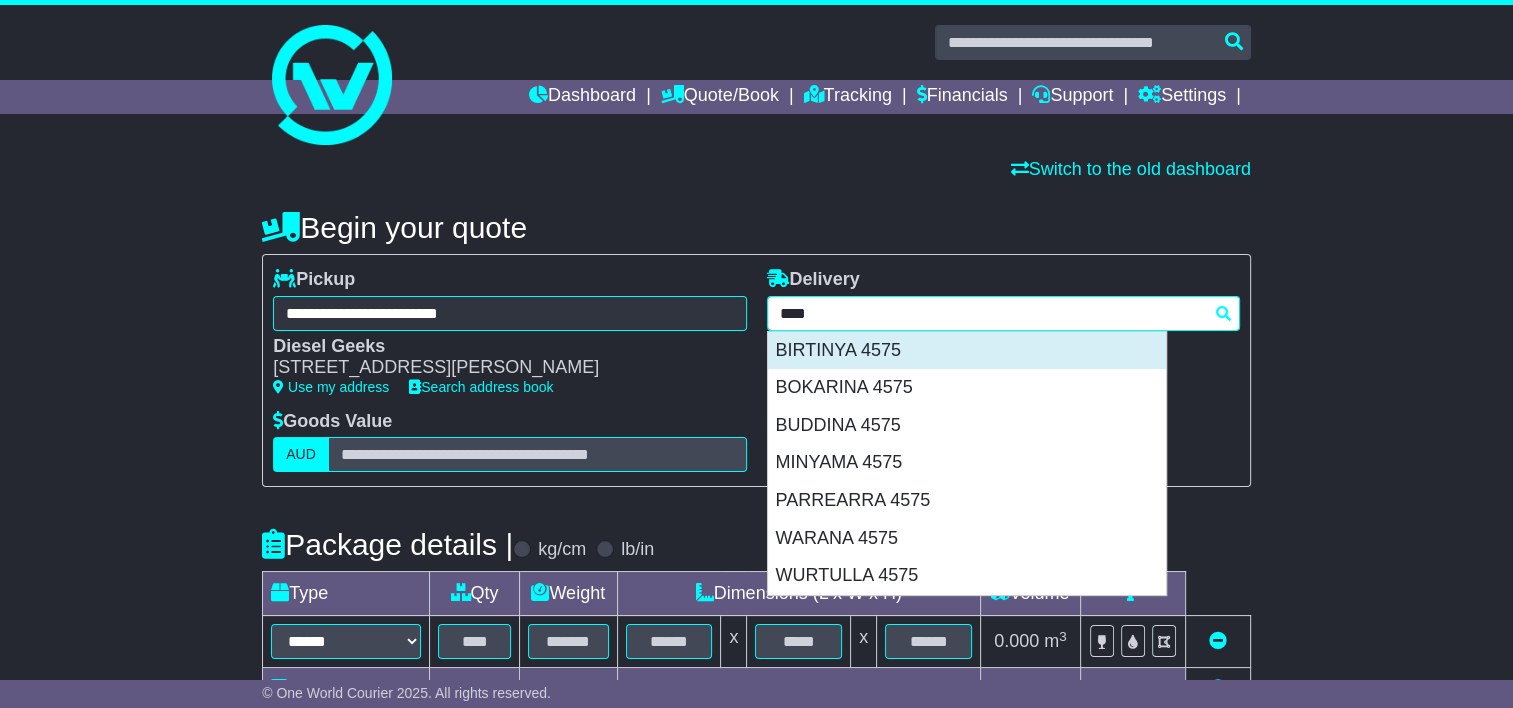 click on "BIRTINYA 4575" at bounding box center (967, 351) 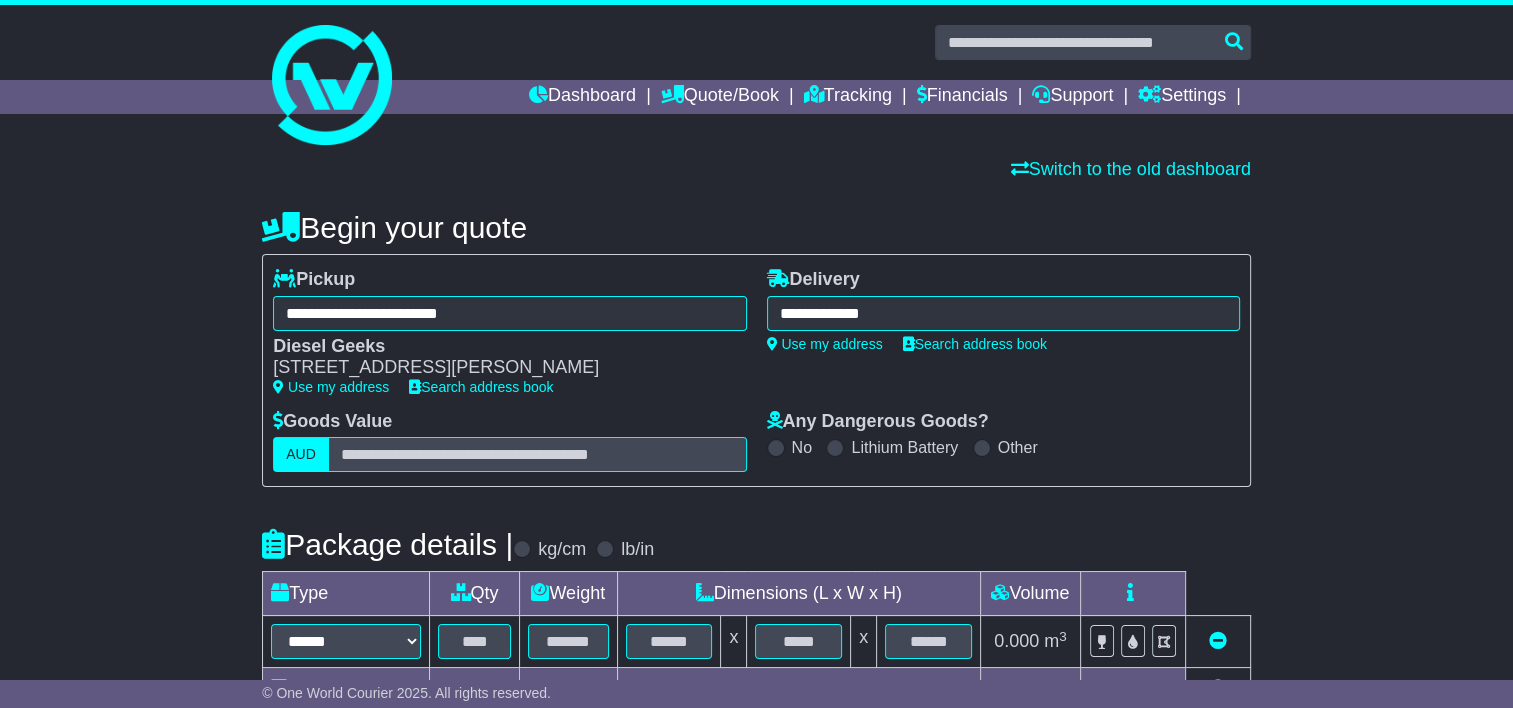 type on "**********" 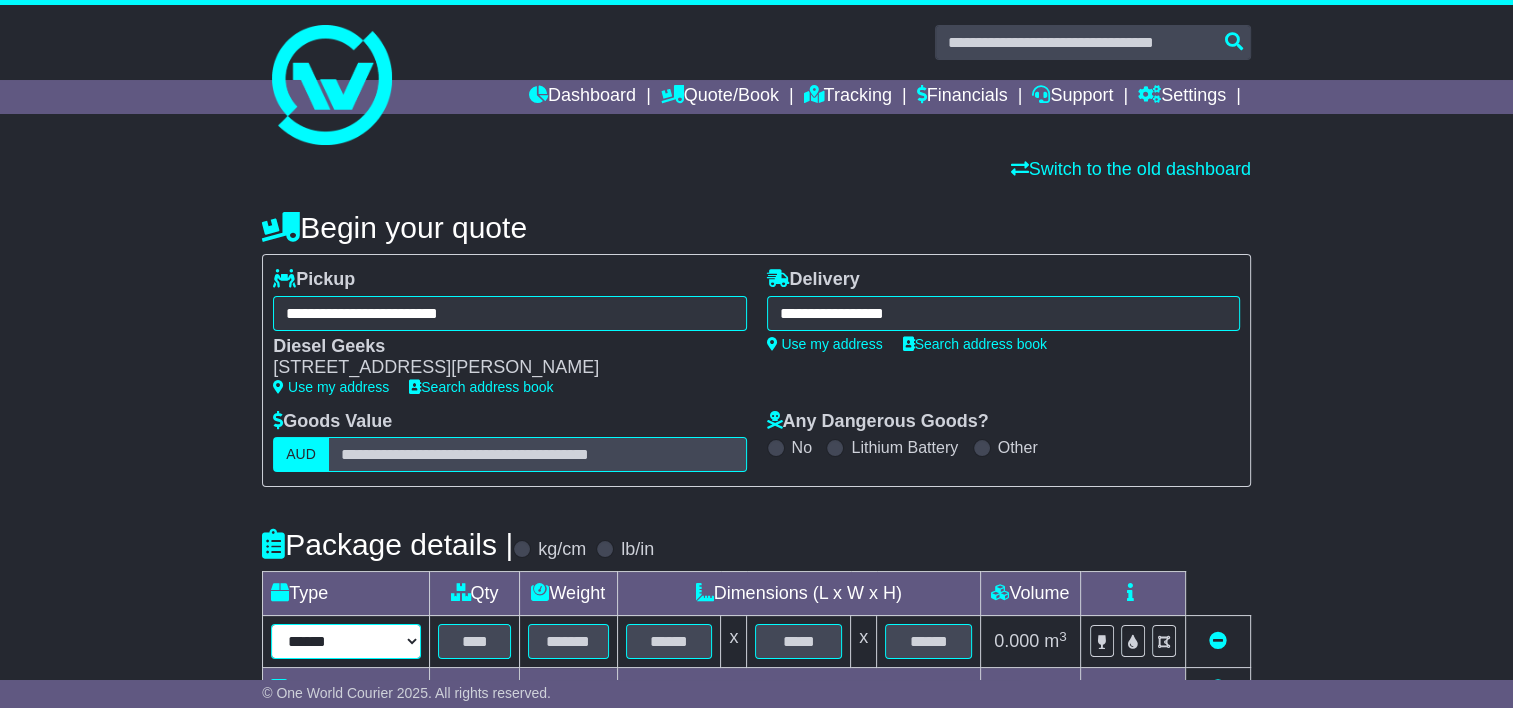 click on "****** ****** *** ******** ***** **** **** ****** *** *******" at bounding box center [346, 641] 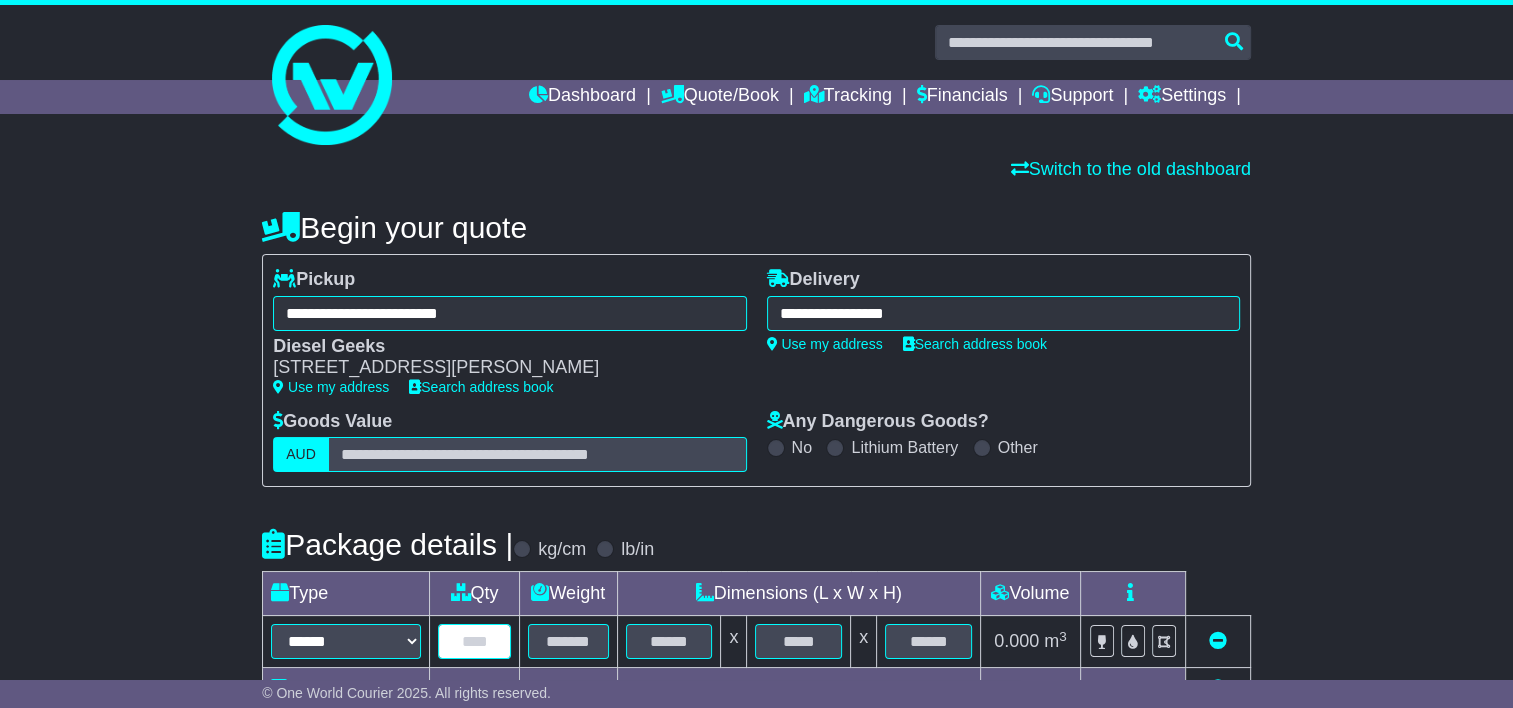 click at bounding box center [474, 641] 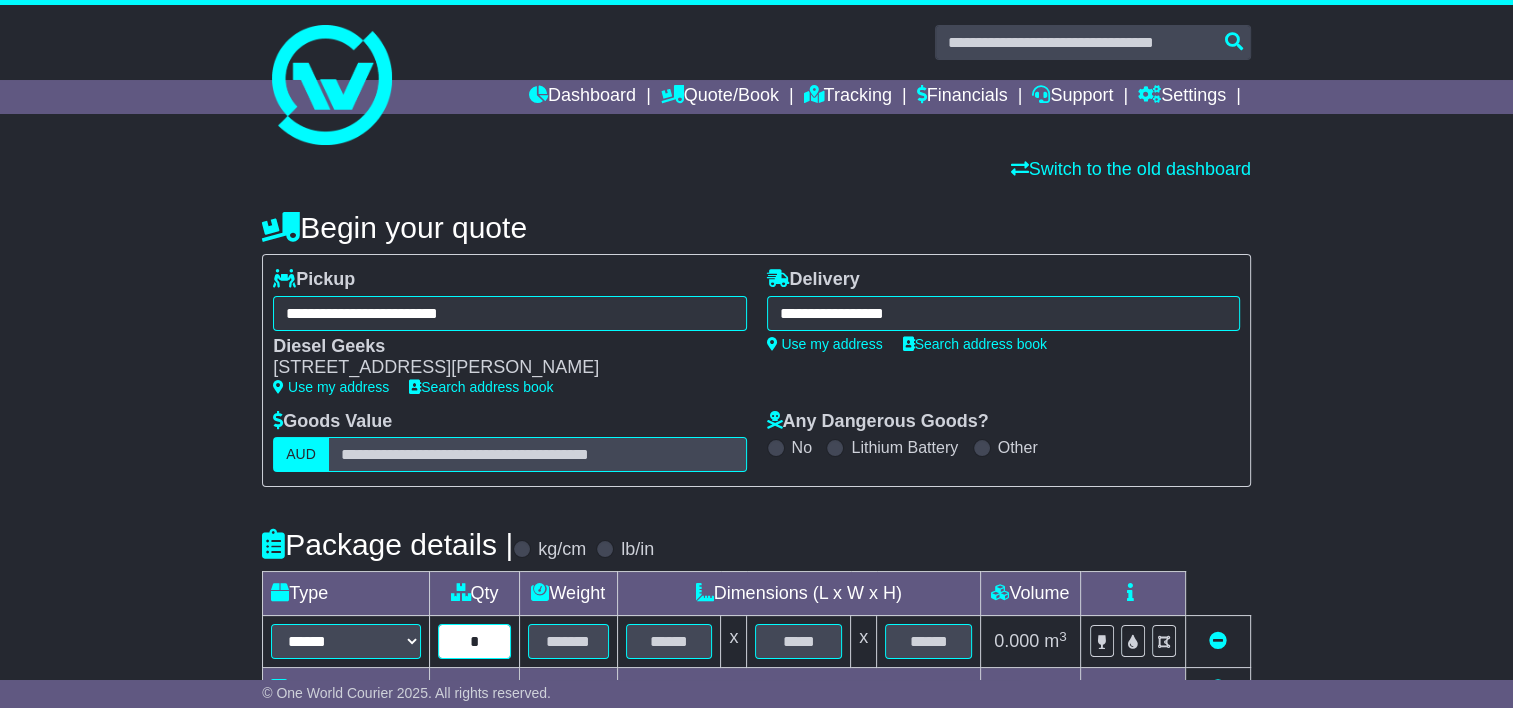 type on "*" 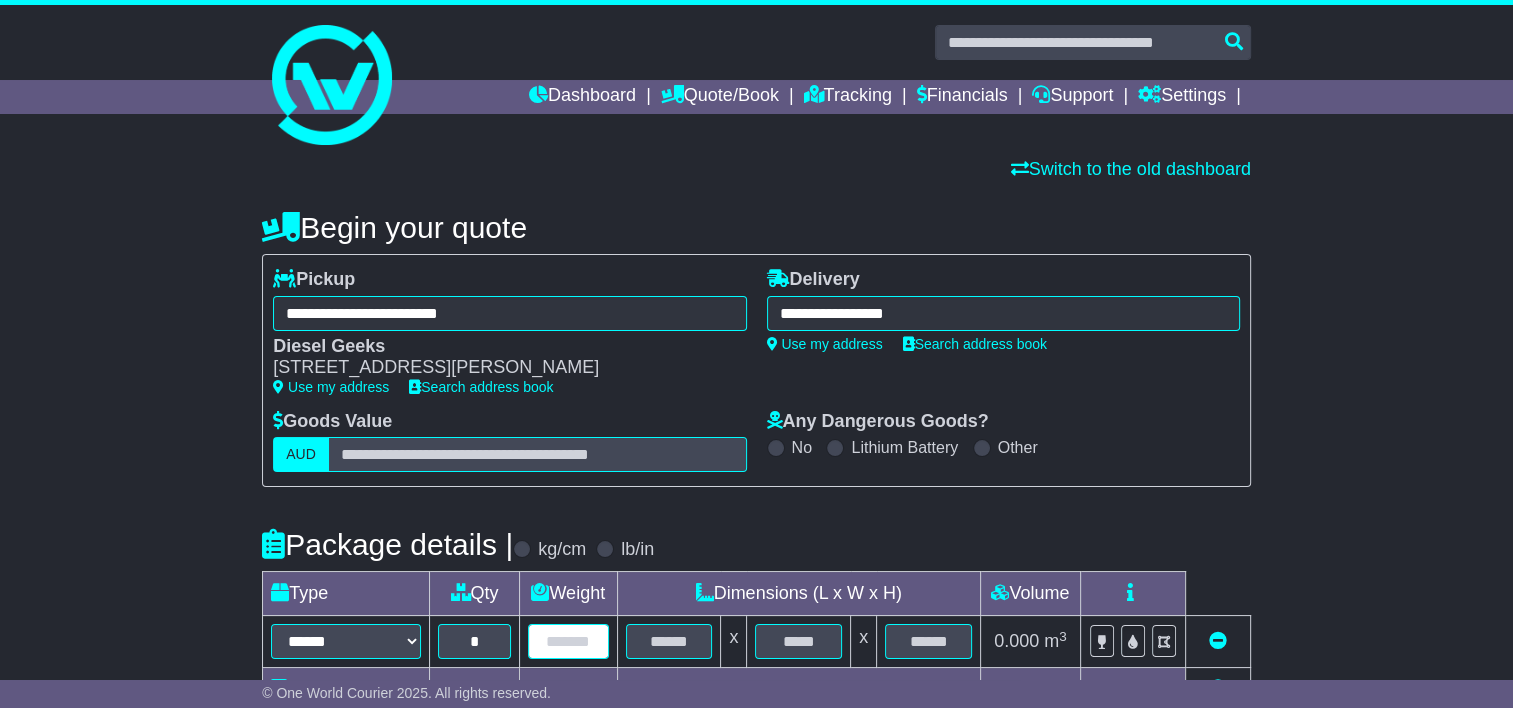 click at bounding box center (568, 641) 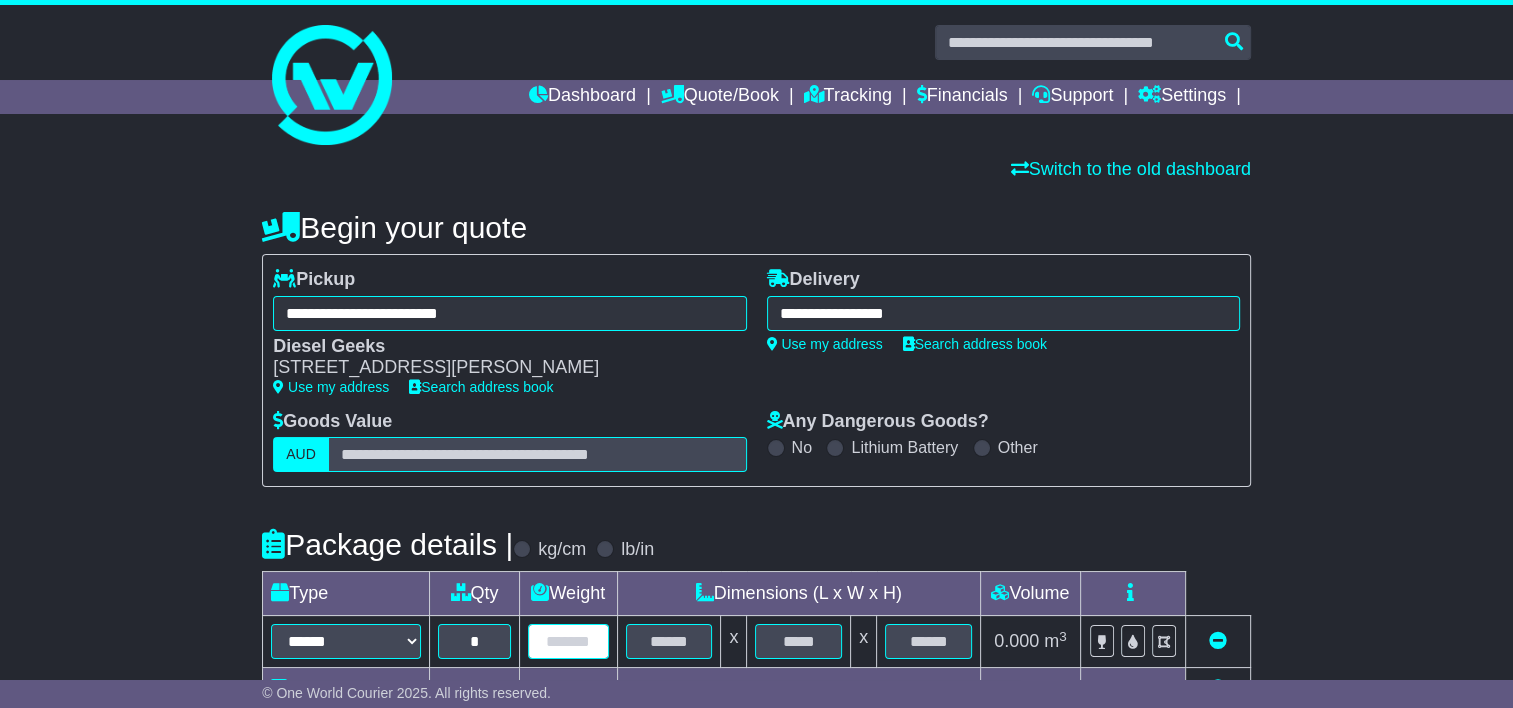 type on "*" 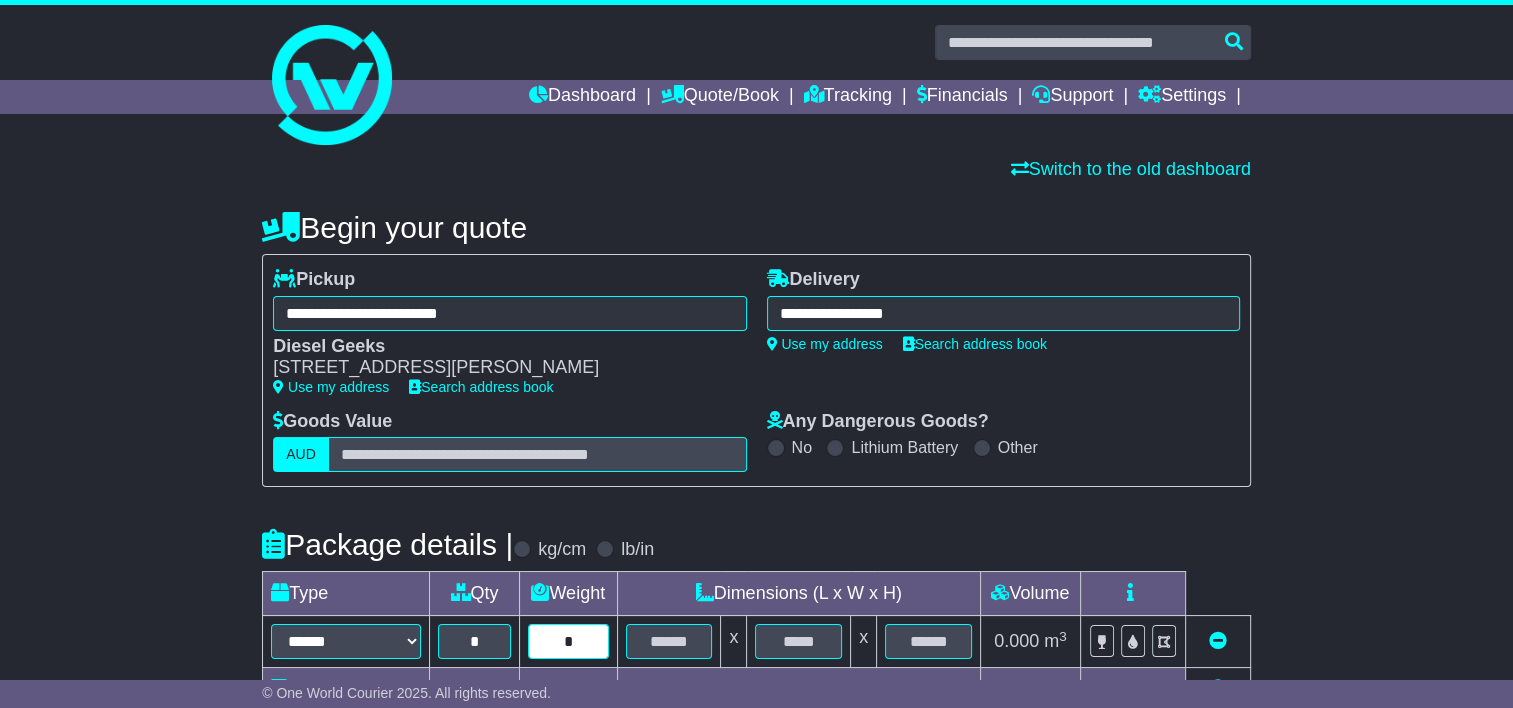 type on "*" 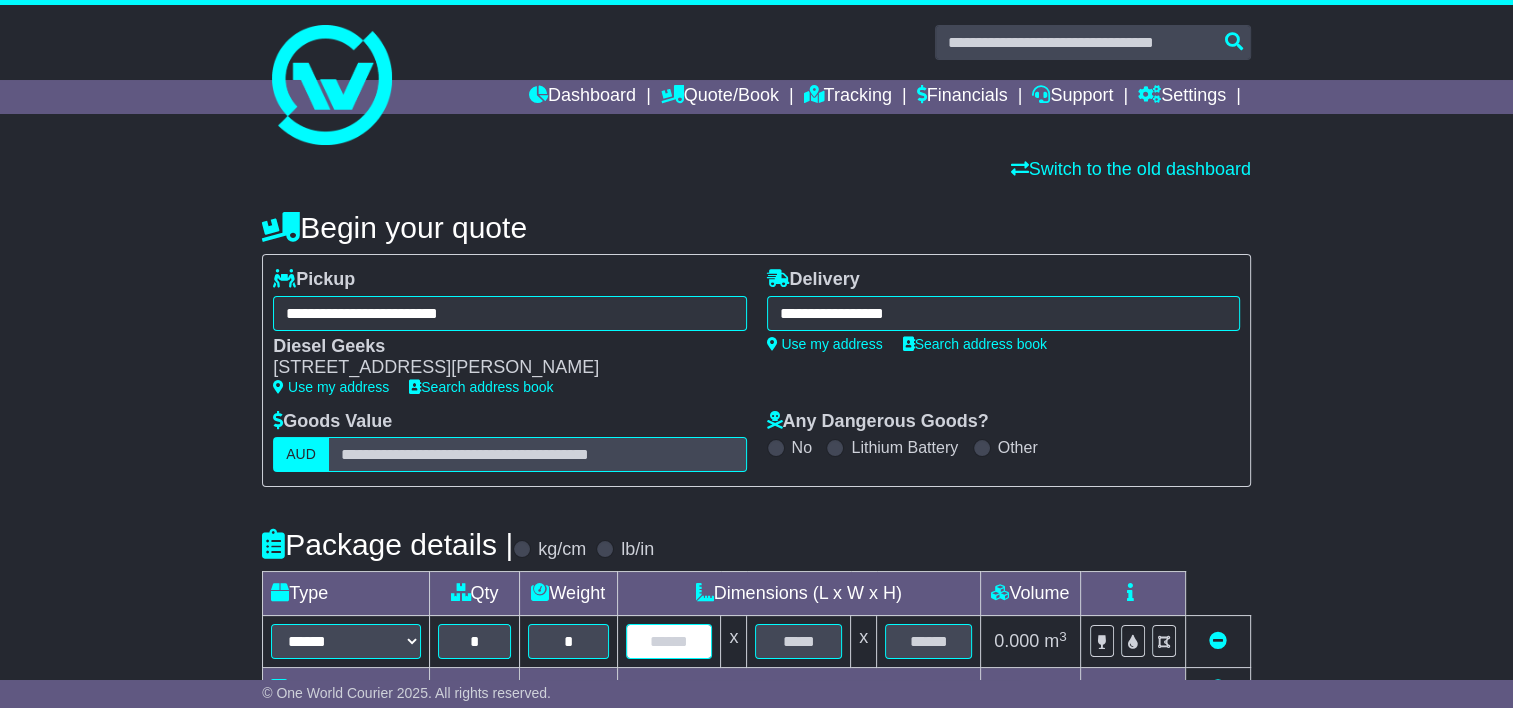 click at bounding box center (669, 641) 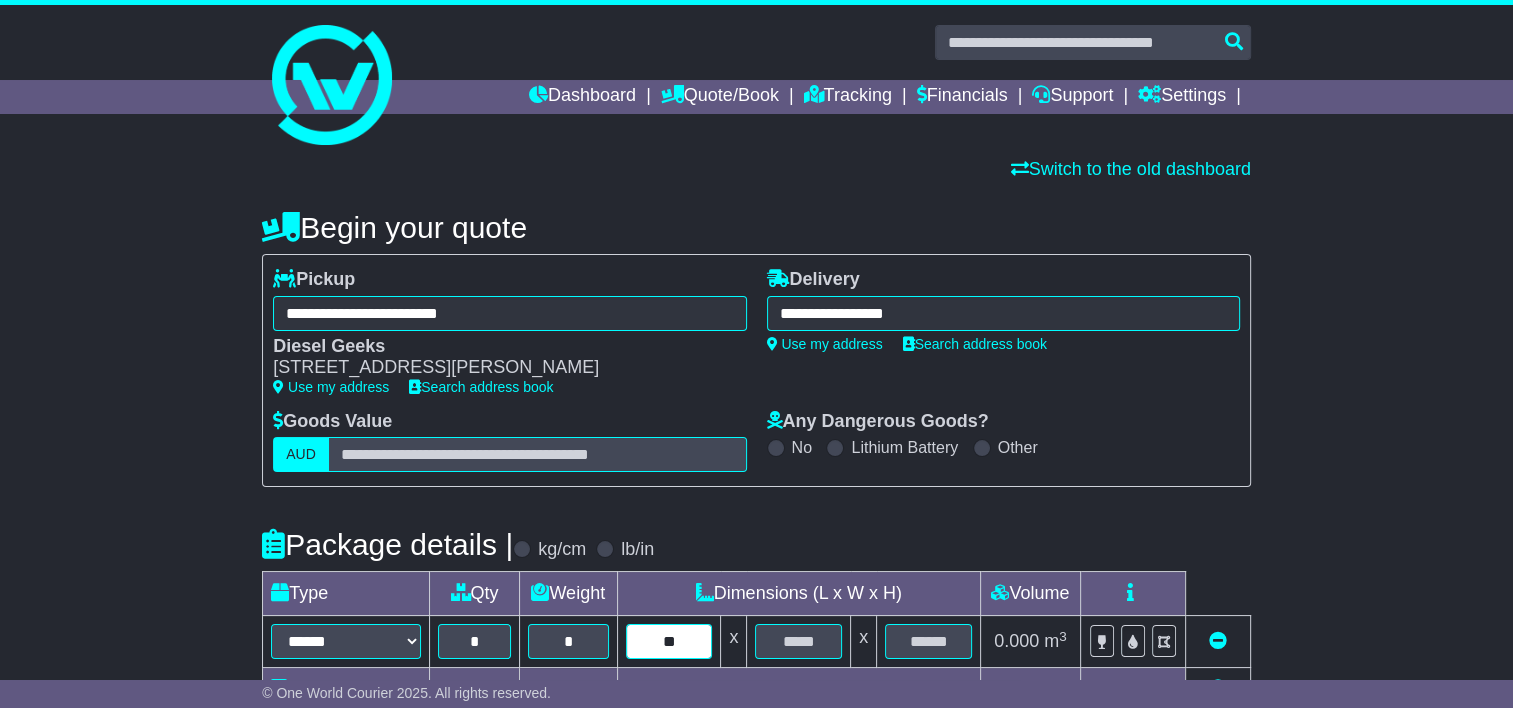type on "**" 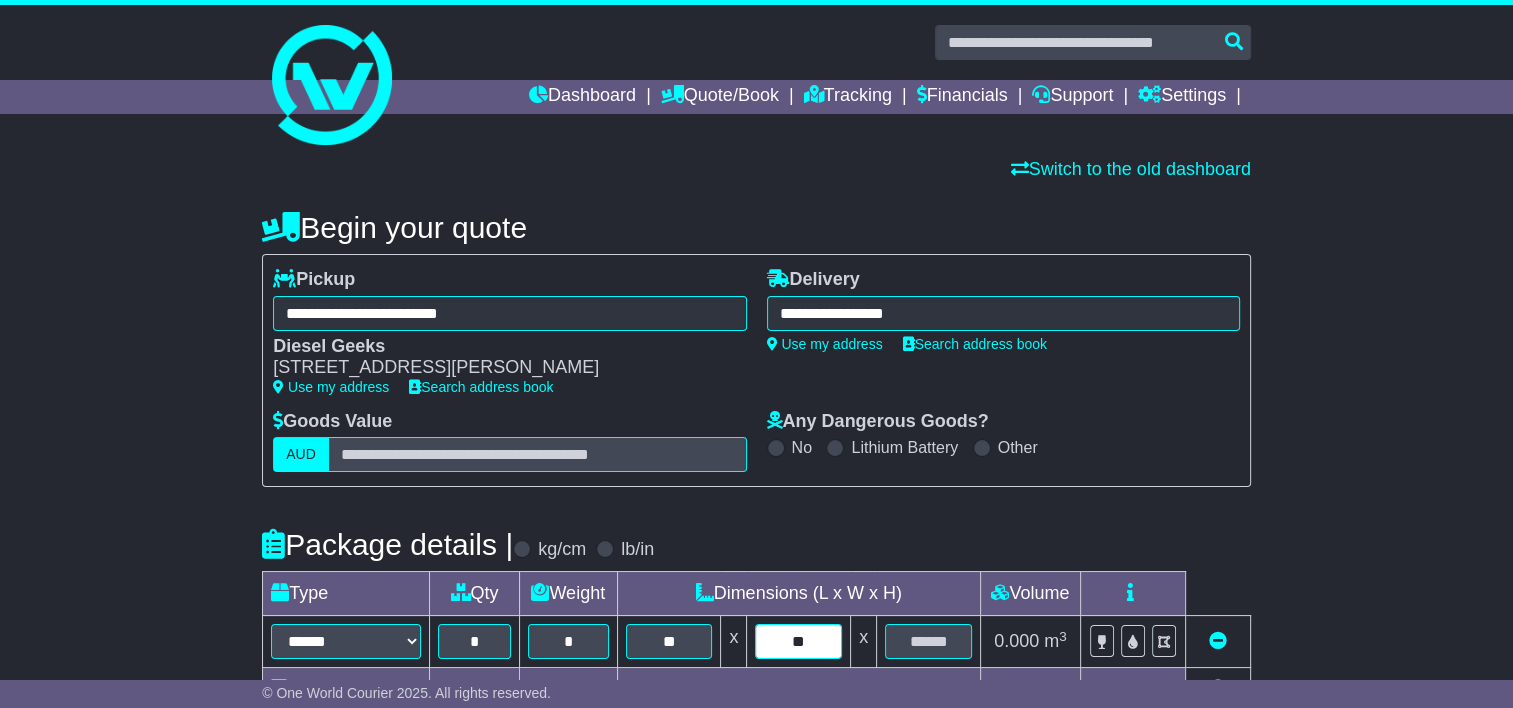 type on "**" 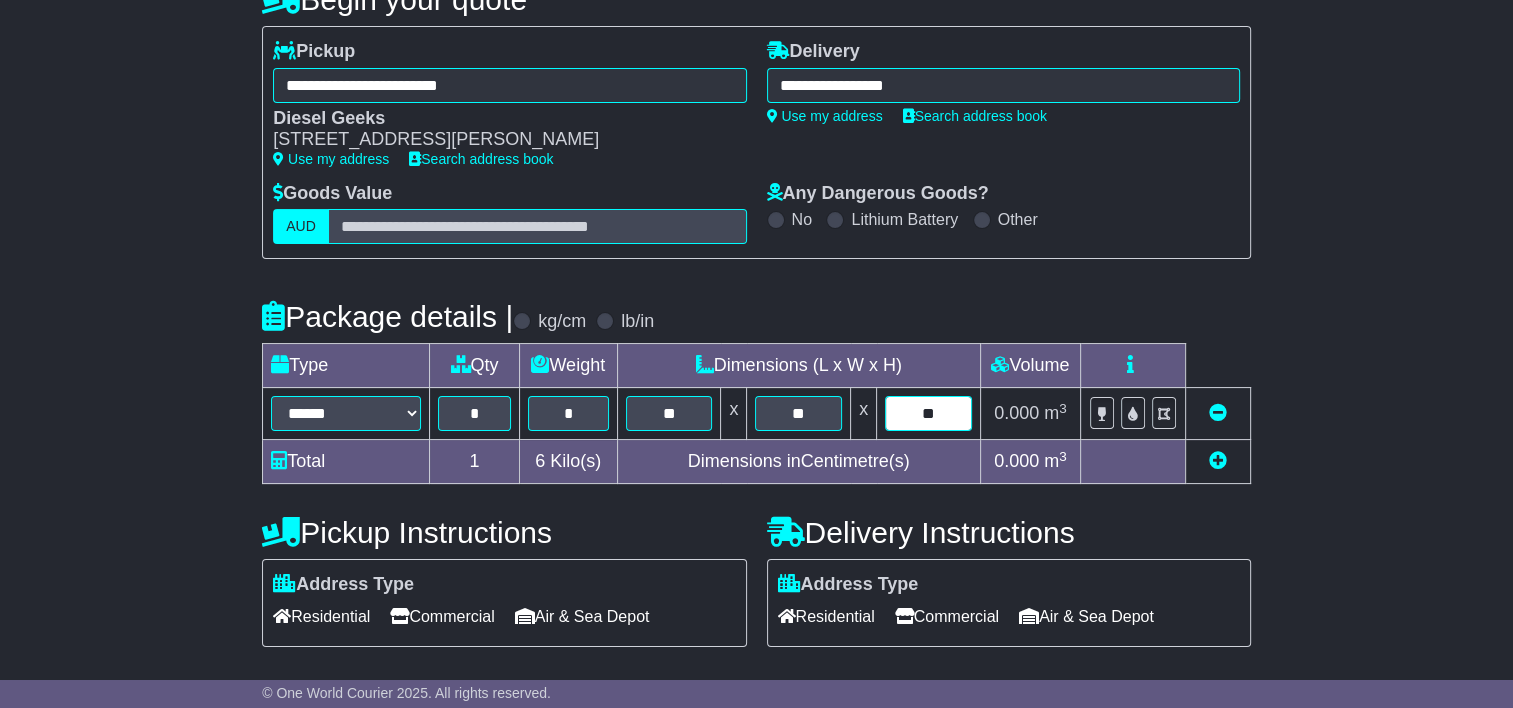scroll, scrollTop: 390, scrollLeft: 0, axis: vertical 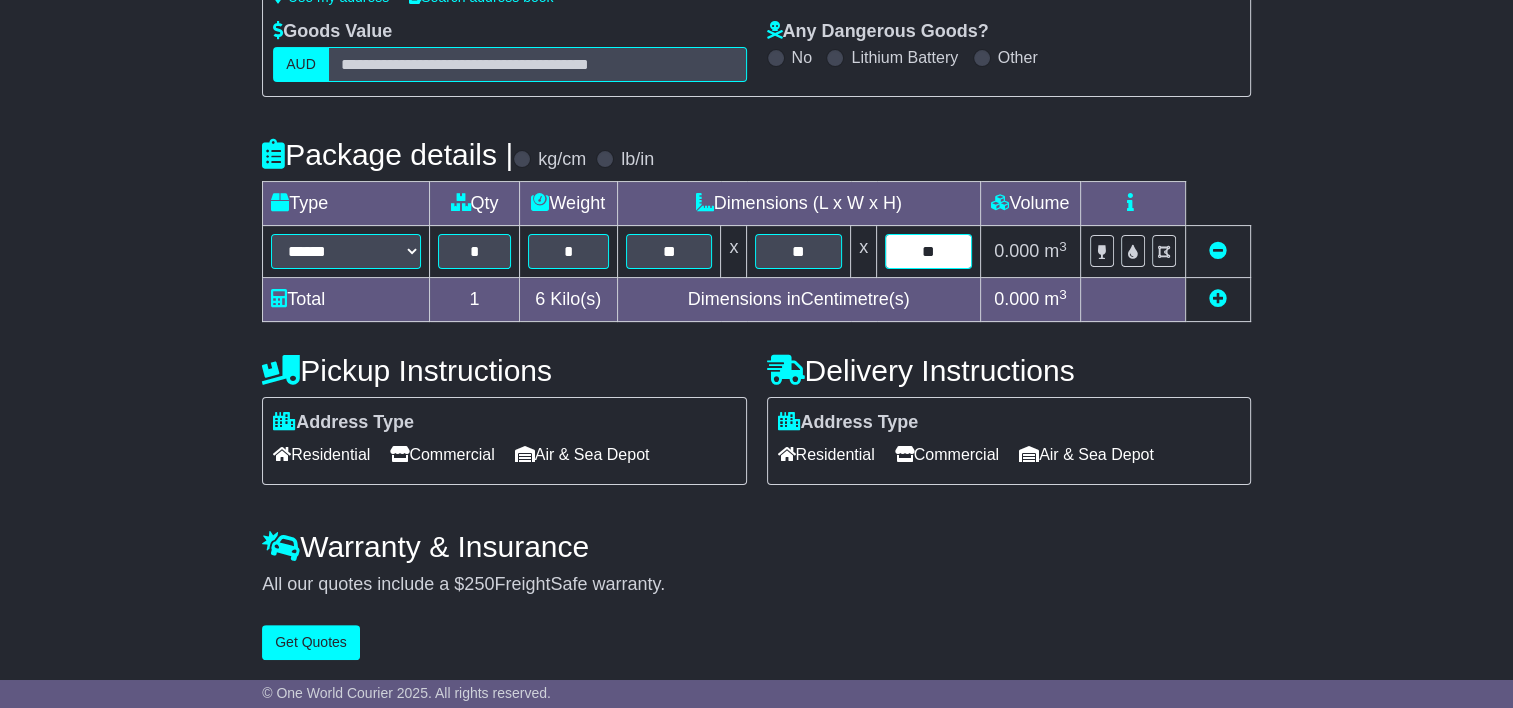 type on "**" 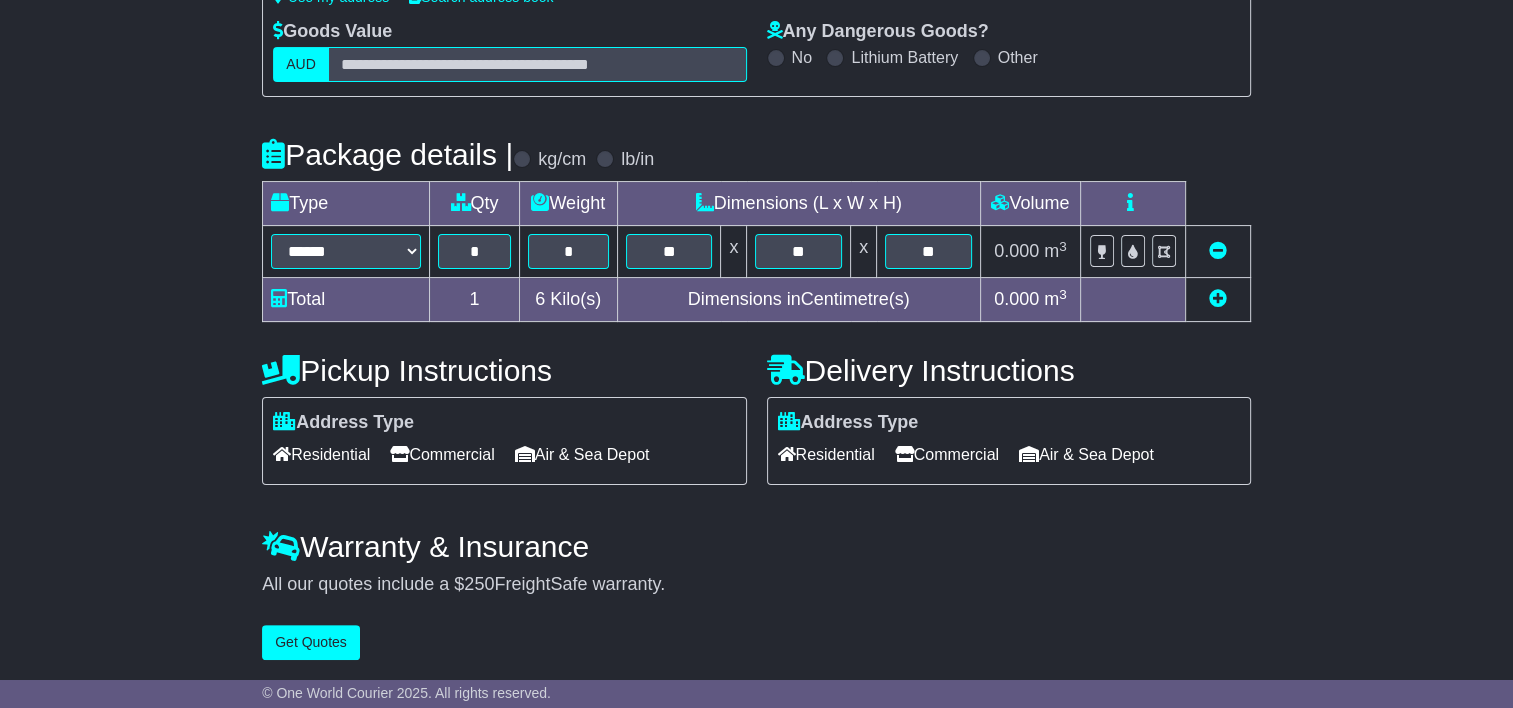 click on "Residential" at bounding box center (826, 454) 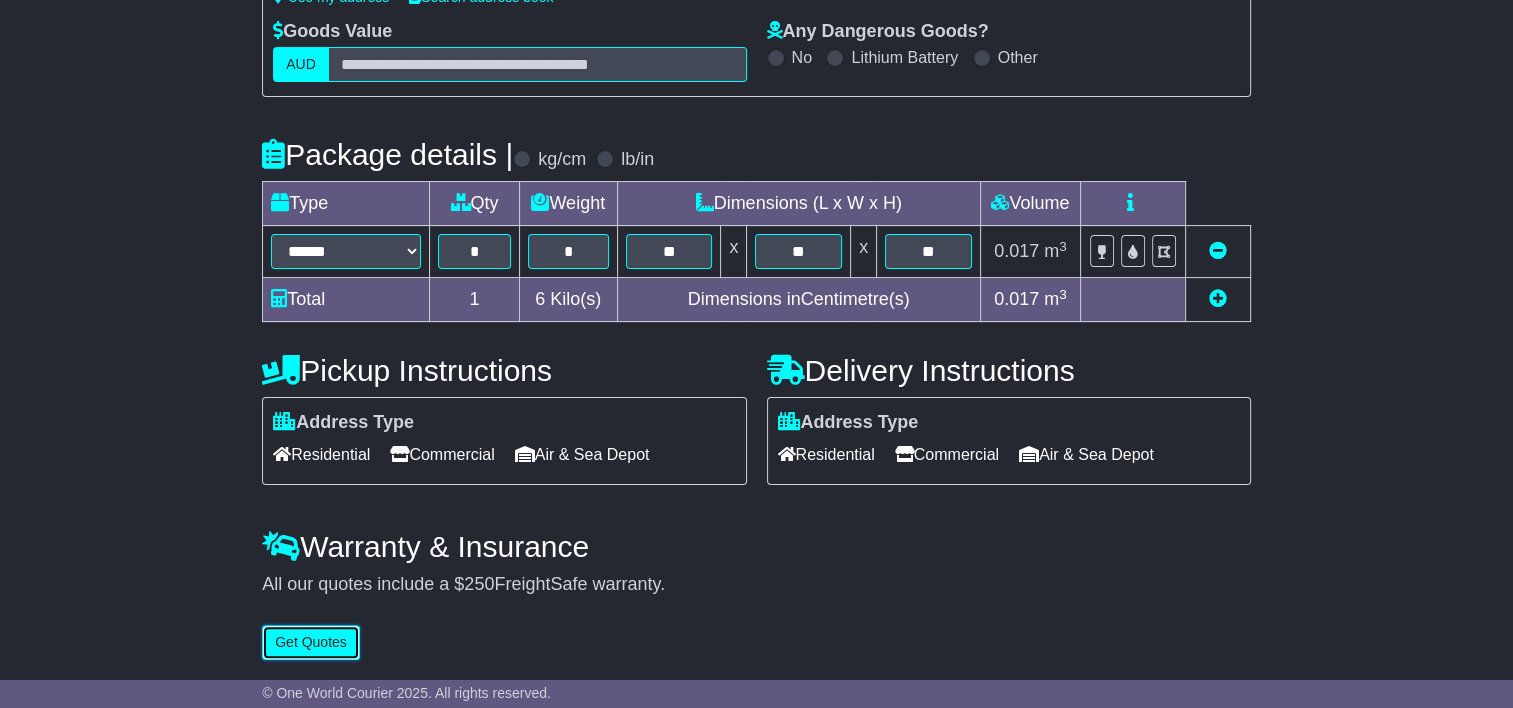 click on "Get Quotes" at bounding box center (311, 642) 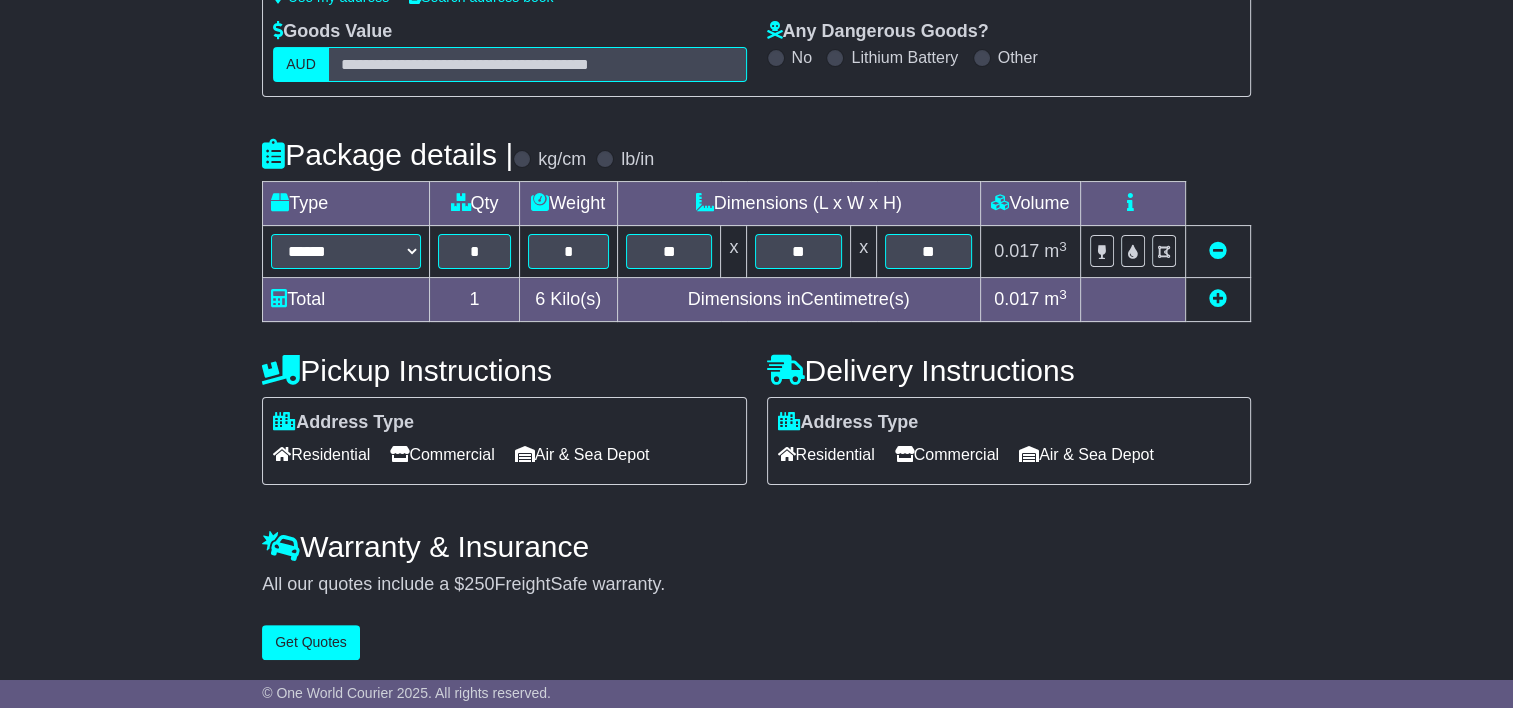 scroll, scrollTop: 0, scrollLeft: 0, axis: both 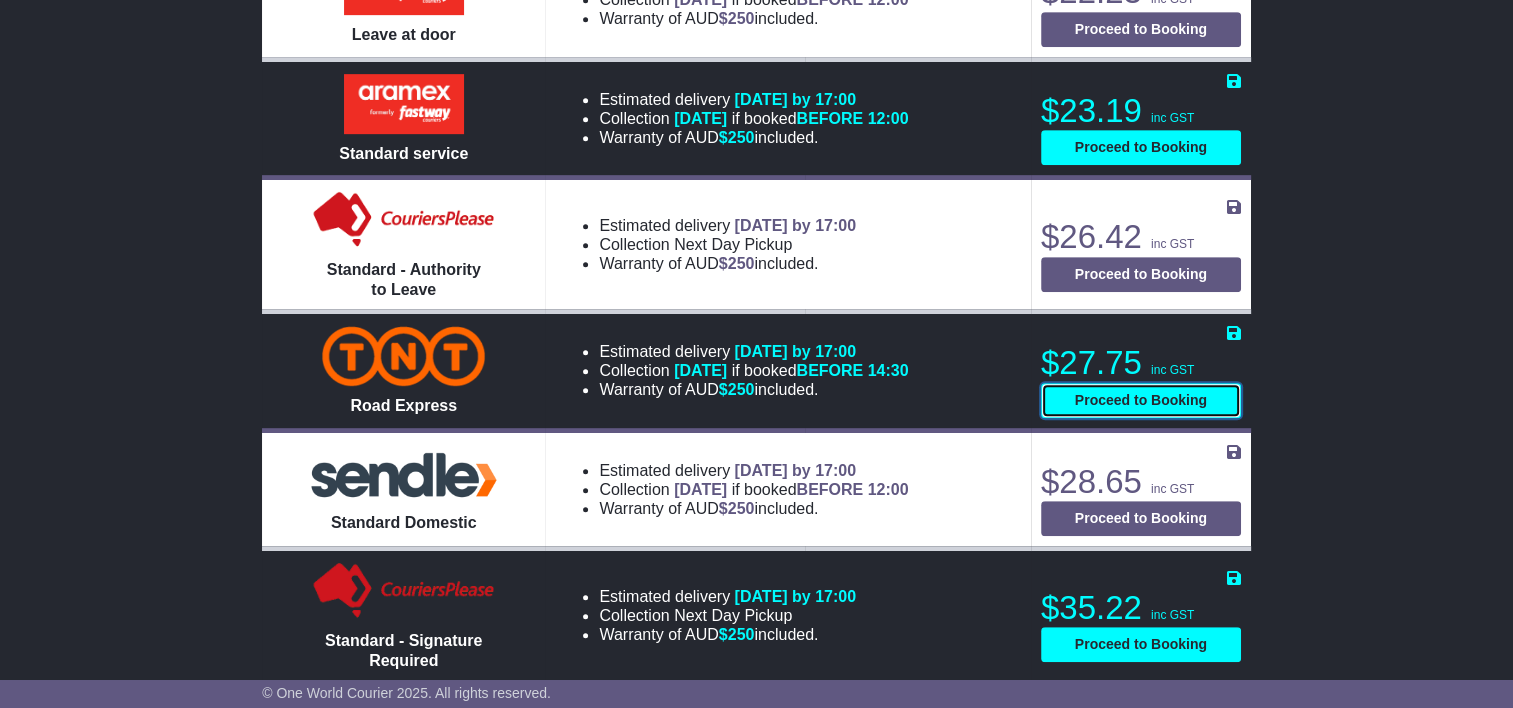 click on "Proceed to Booking" at bounding box center [1141, 400] 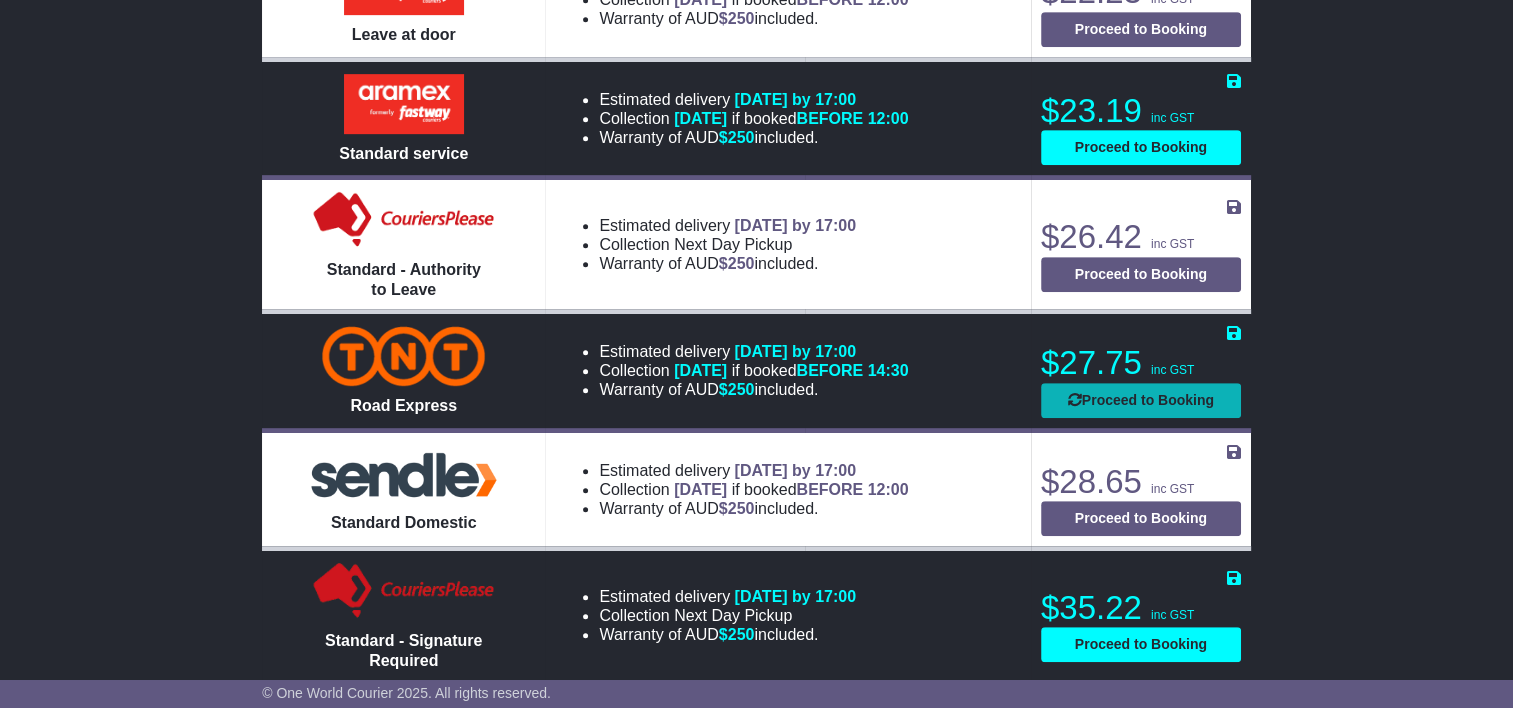 select on "**********" 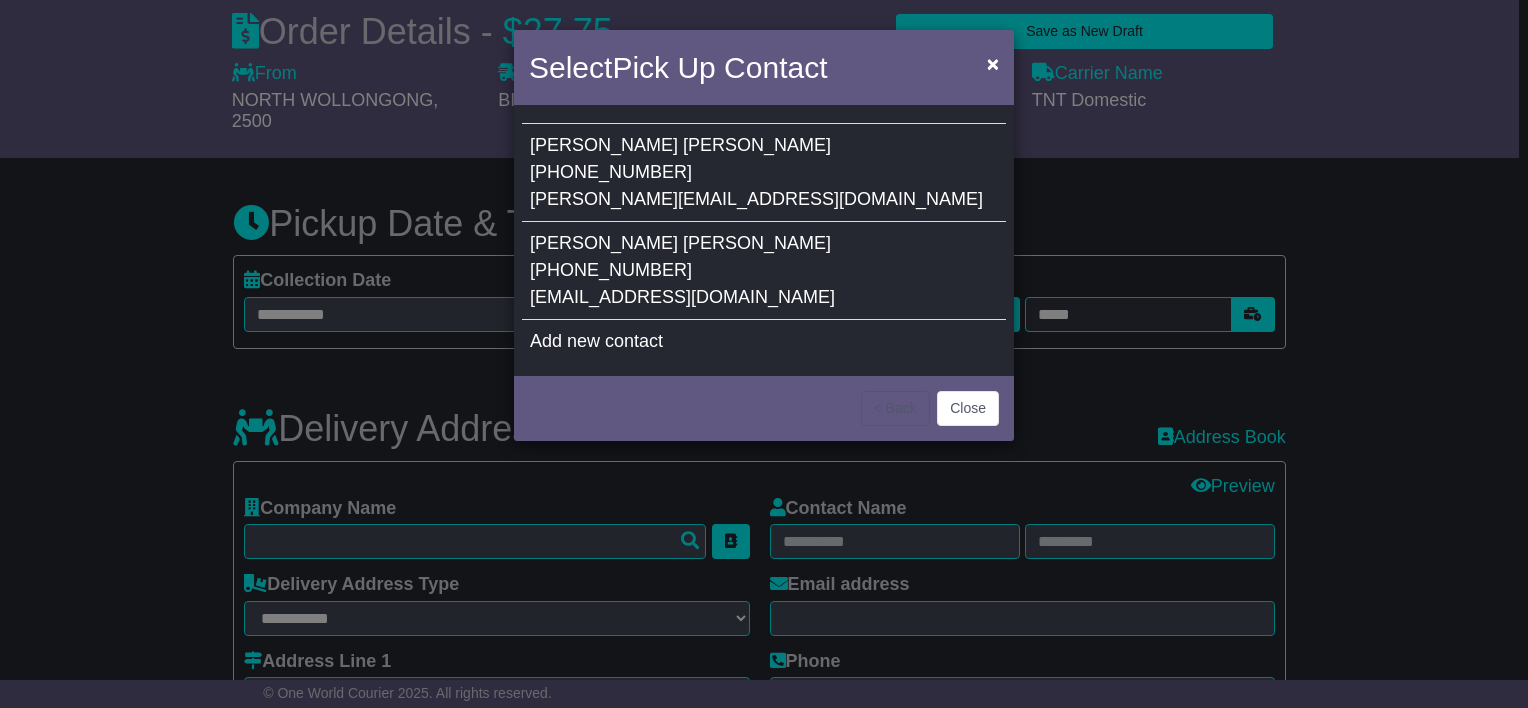 select 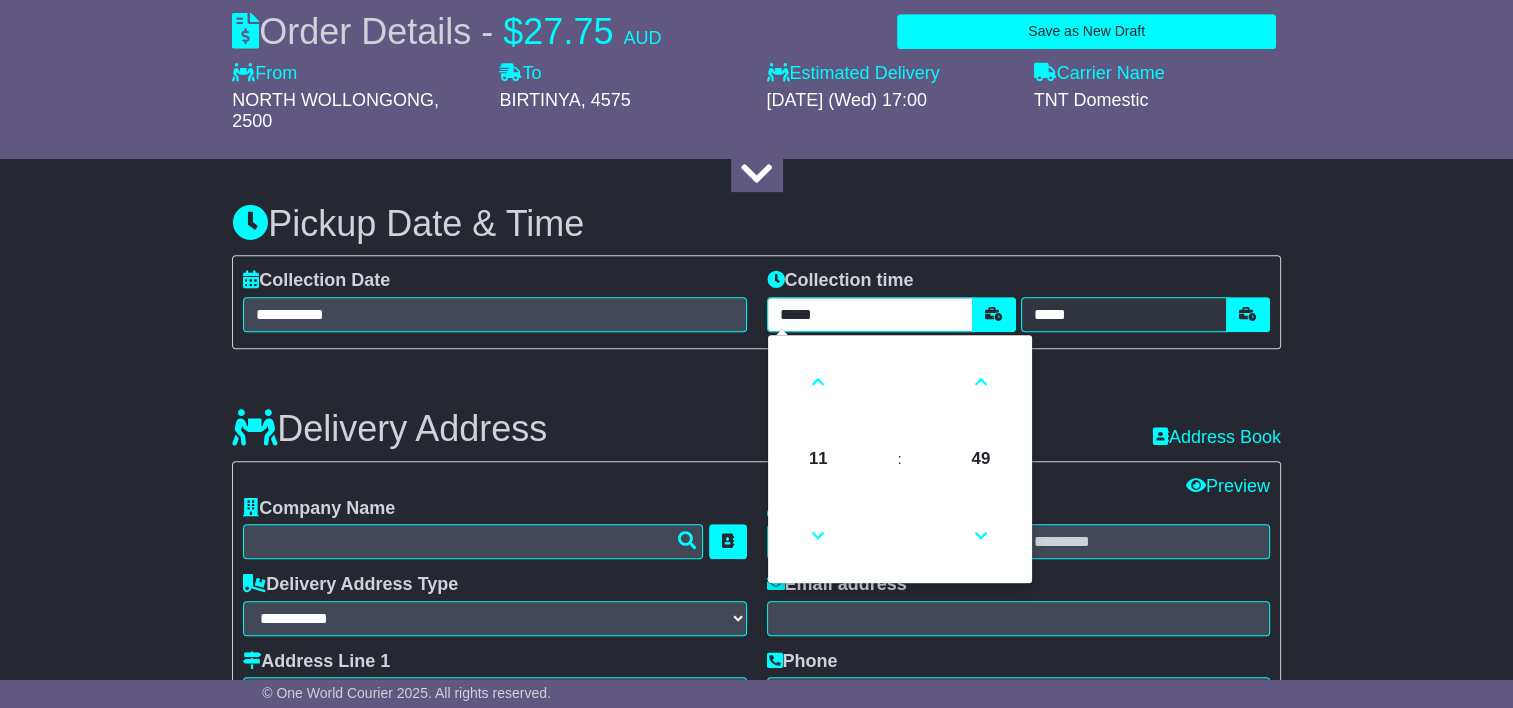 click on "*****" at bounding box center [870, 314] 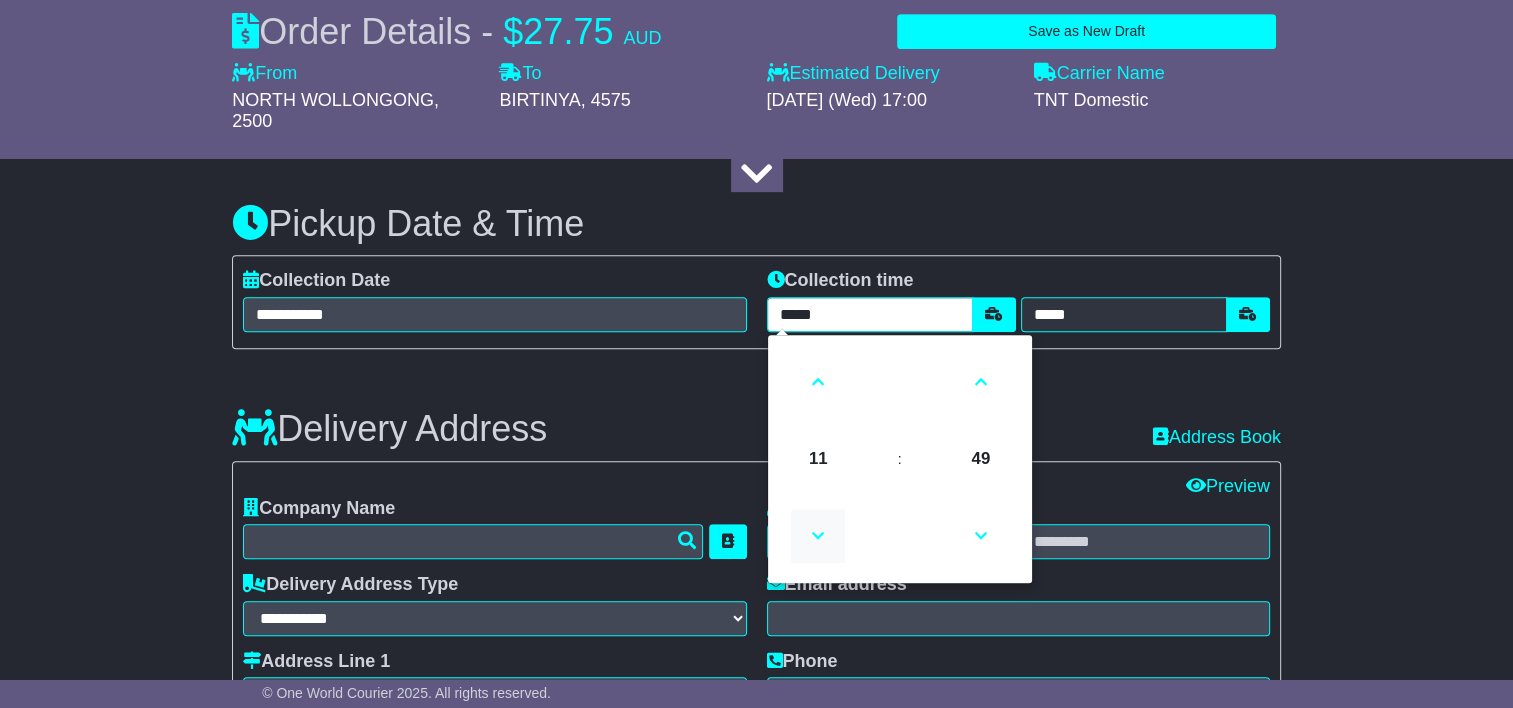 click at bounding box center [818, 536] 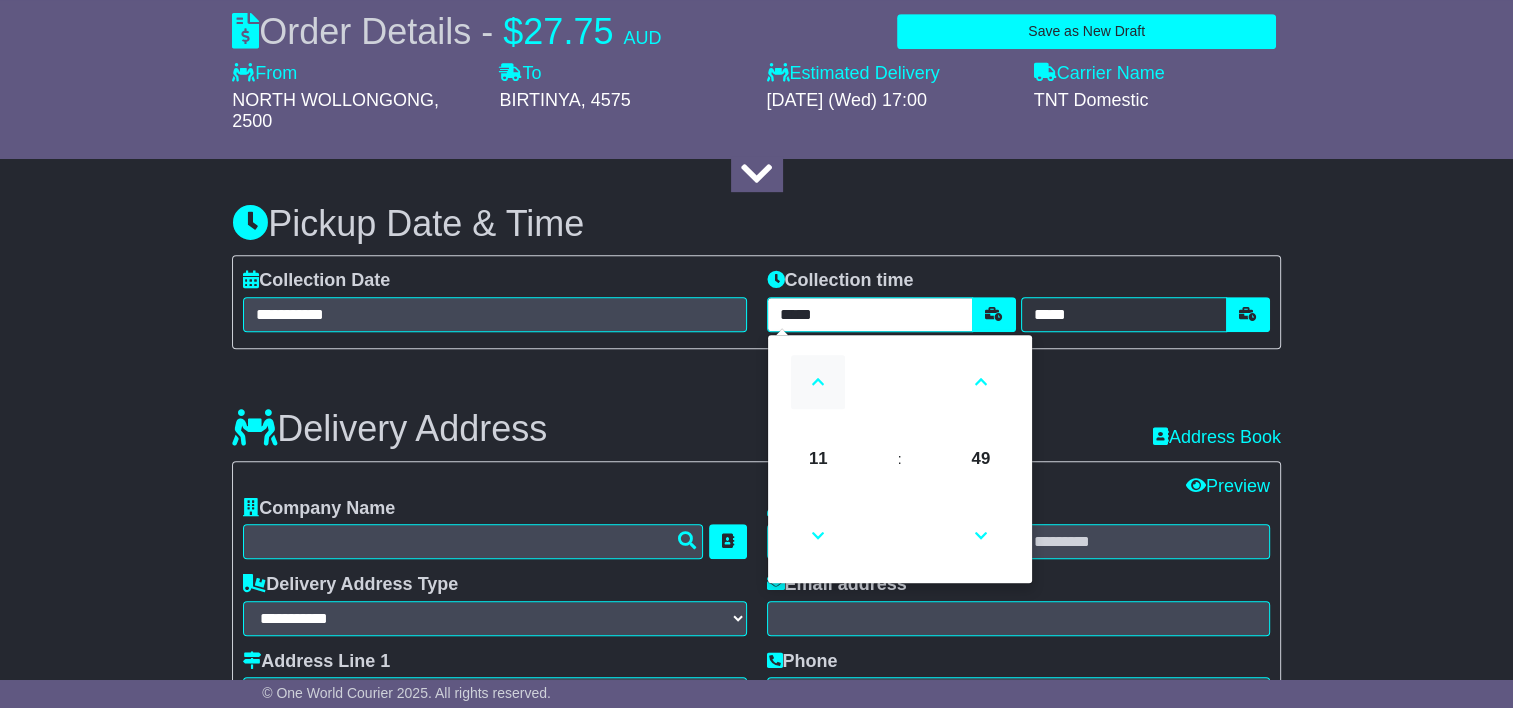 click at bounding box center (818, 382) 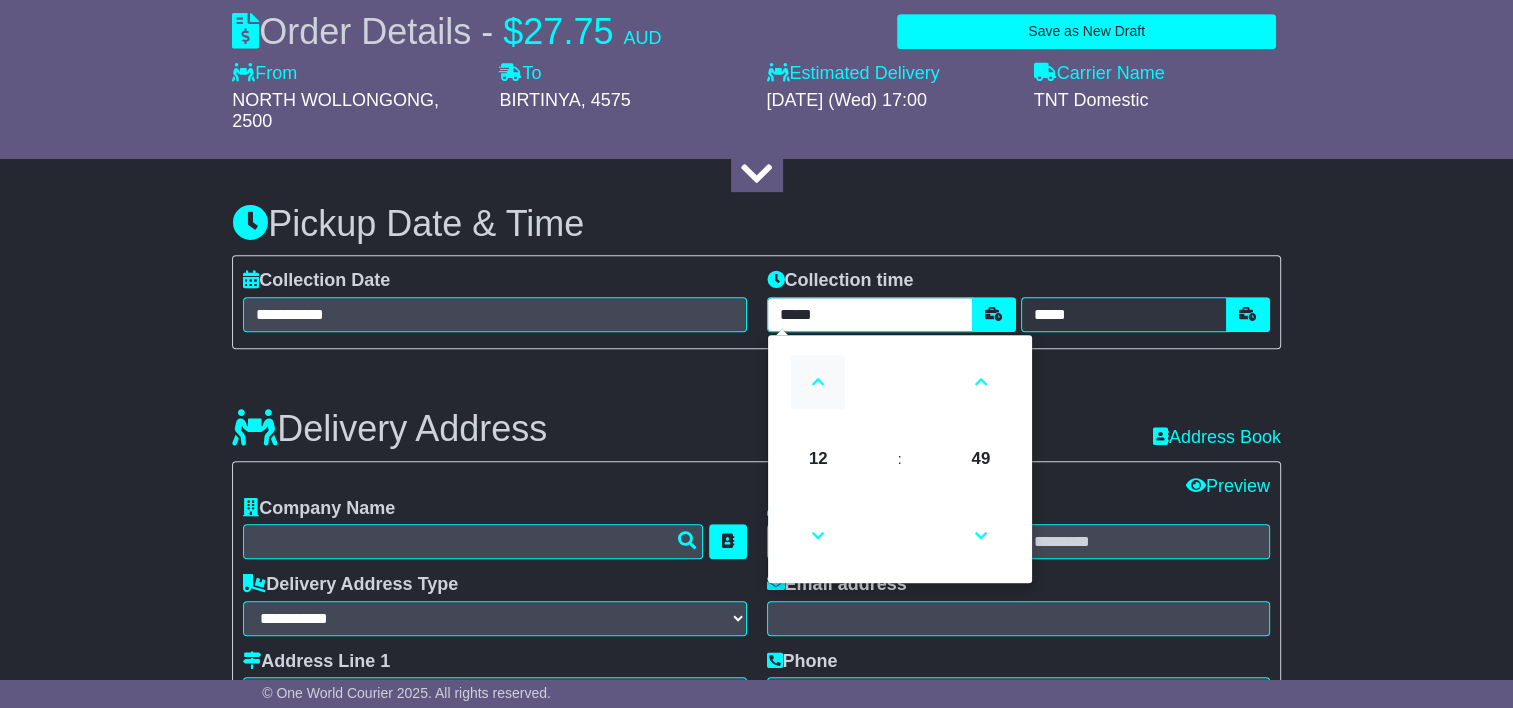 click at bounding box center [818, 382] 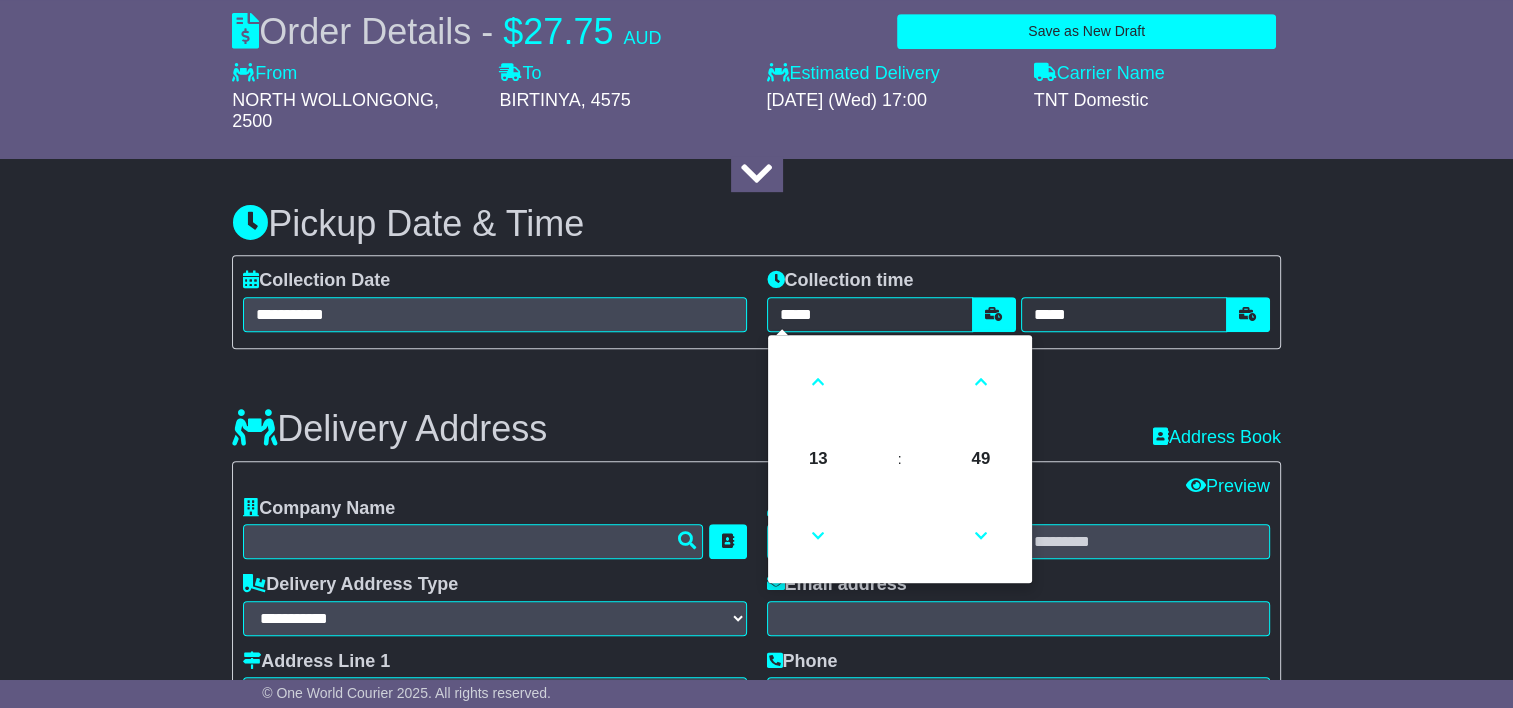 click on "**********" at bounding box center [756, 302] 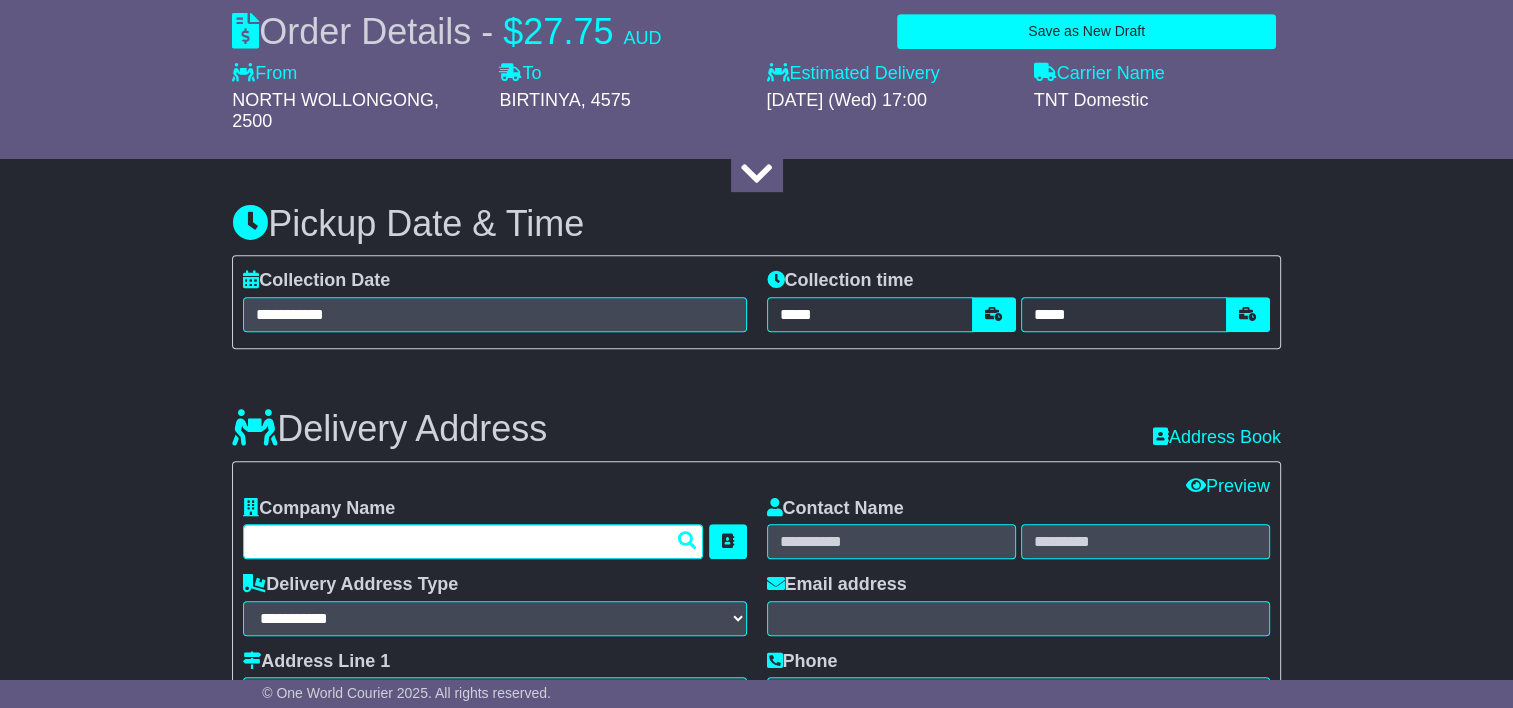 click at bounding box center [473, 541] 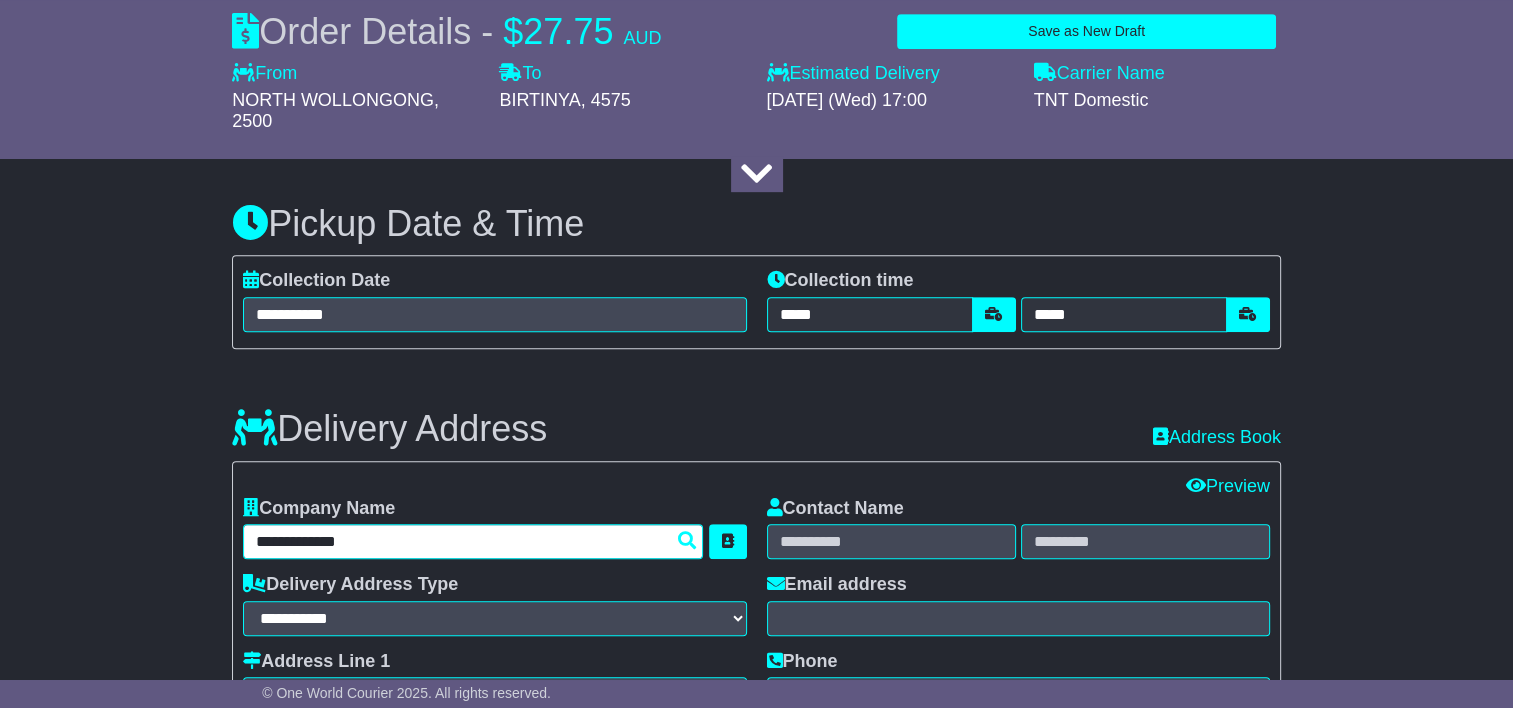type on "**********" 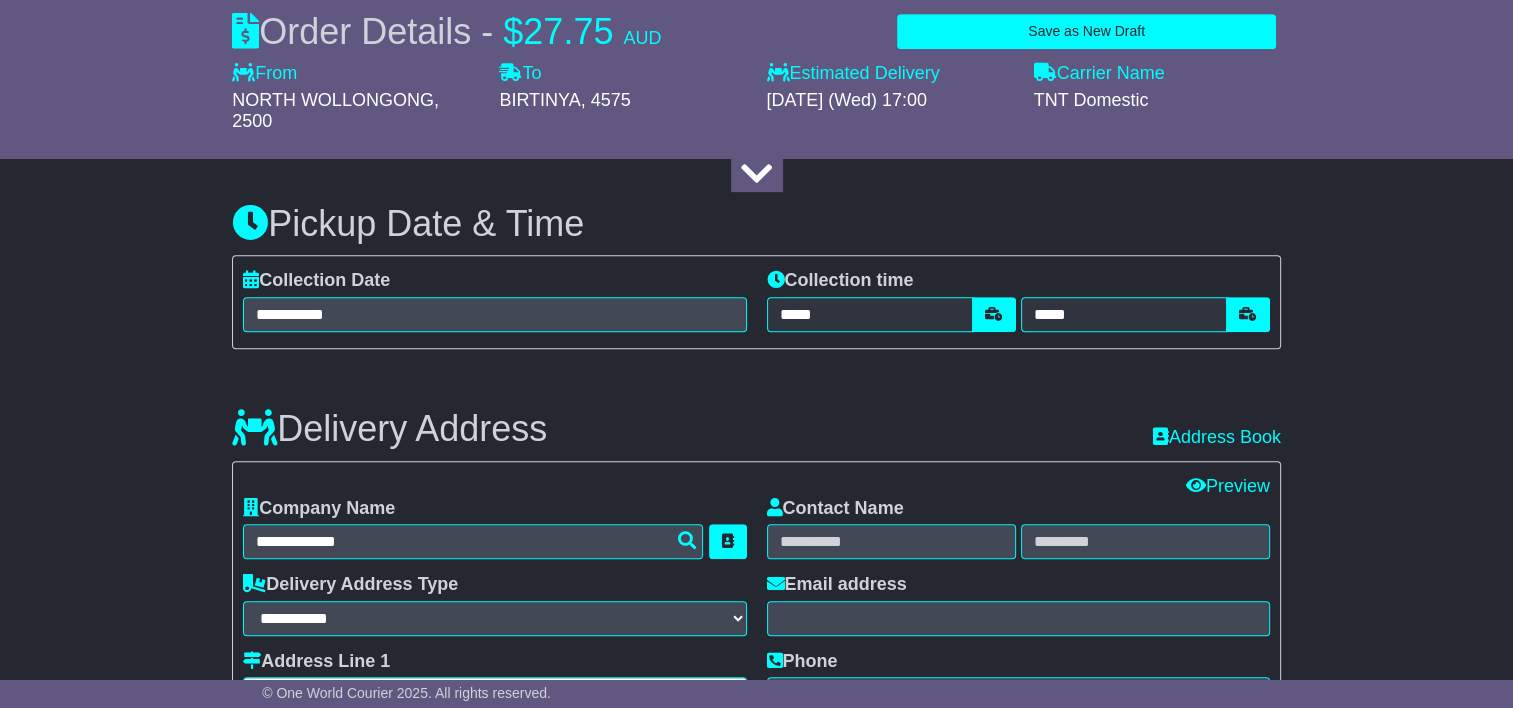 click at bounding box center [494, 694] 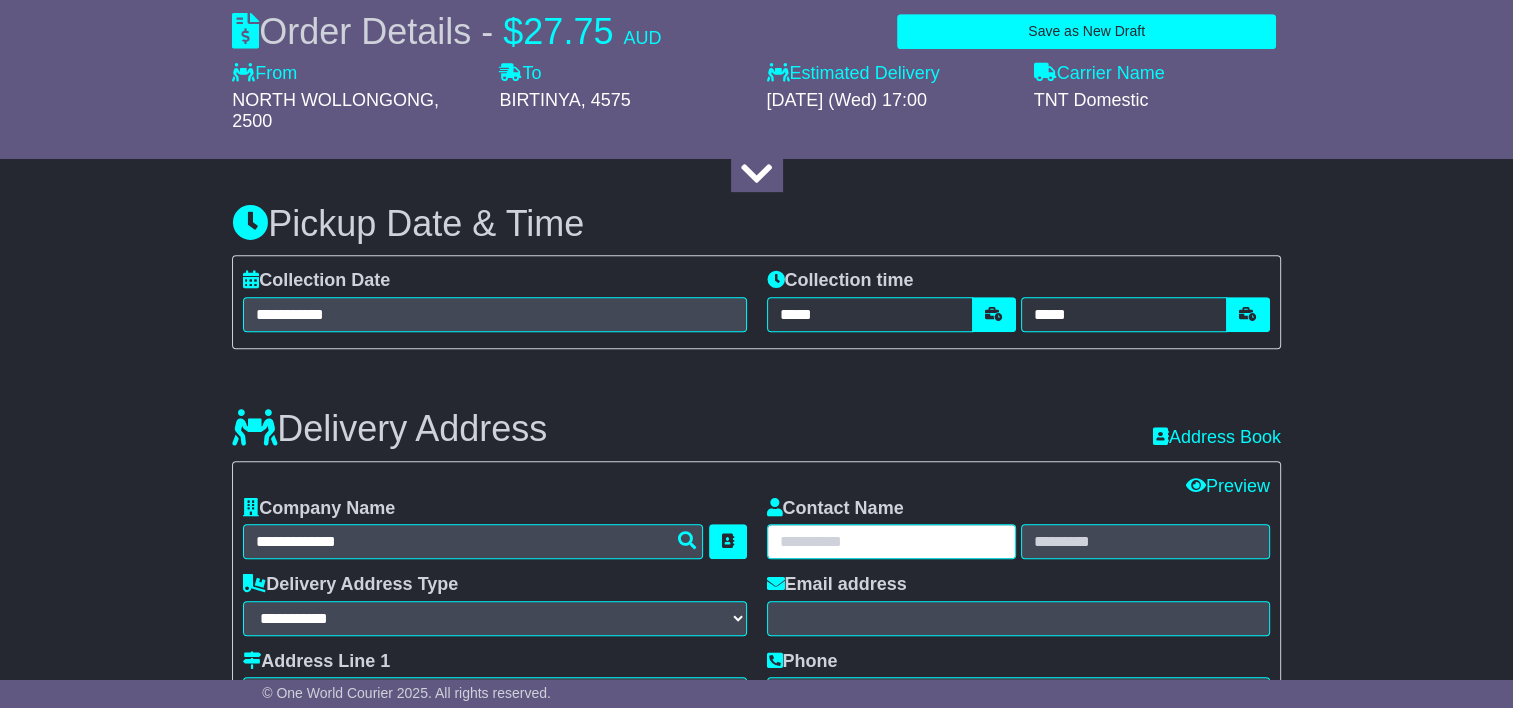 click at bounding box center [891, 541] 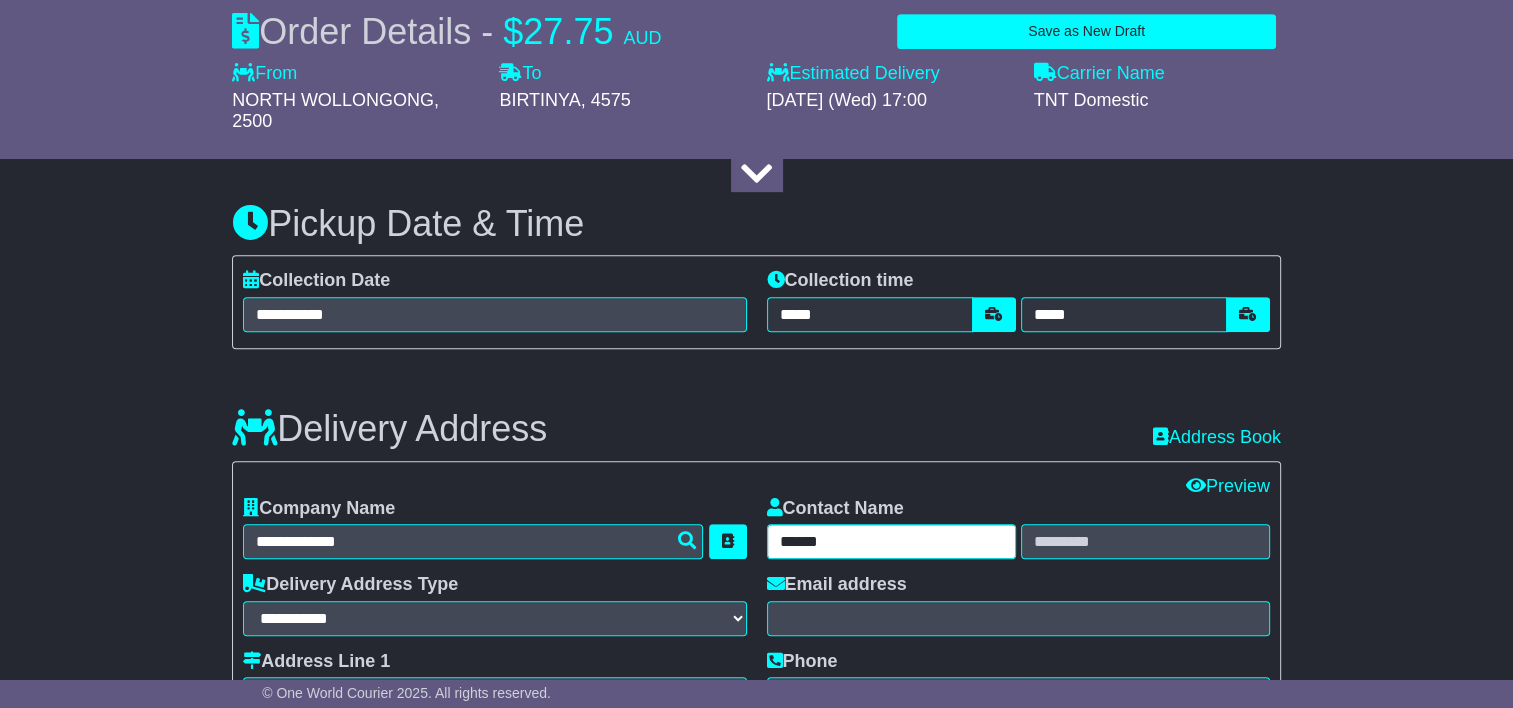 type on "******" 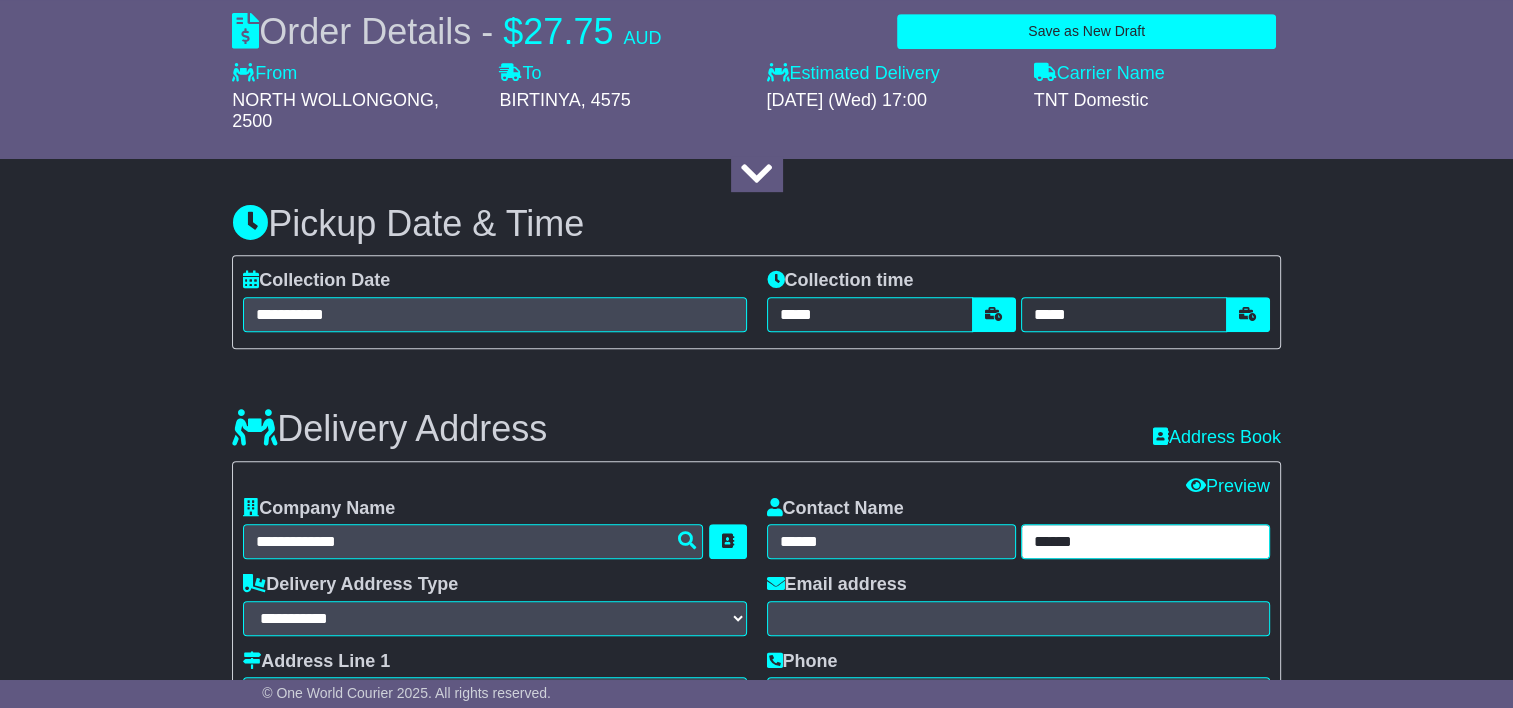 type on "******" 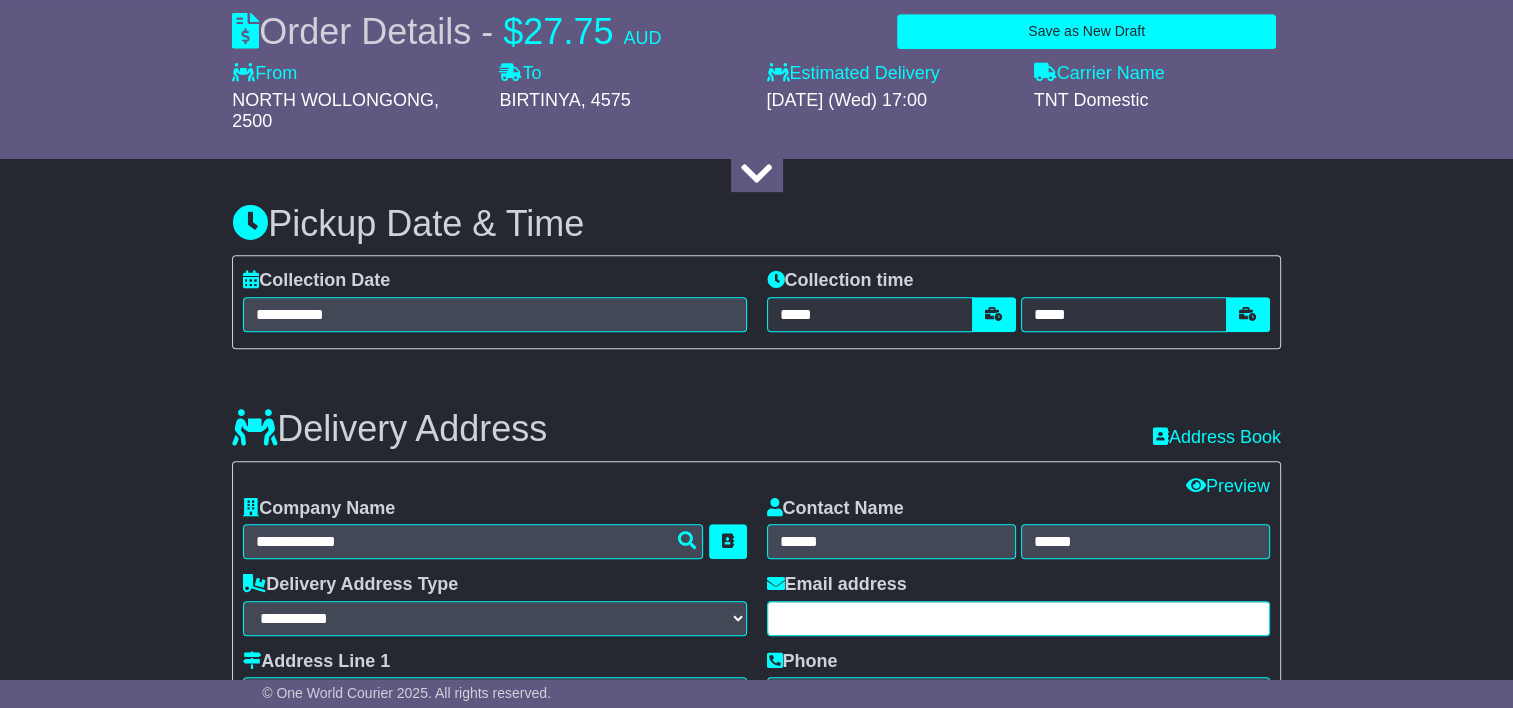 click at bounding box center [1018, 618] 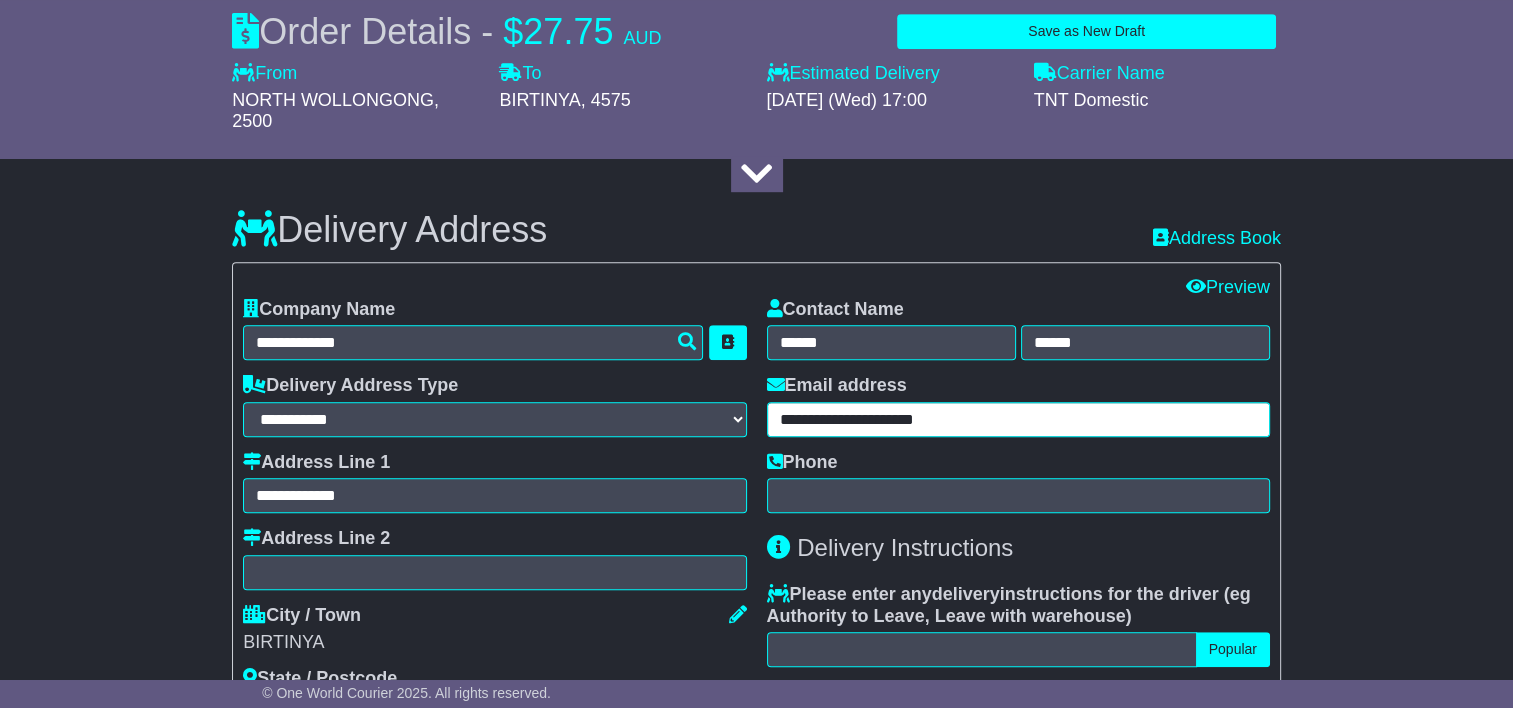 scroll, scrollTop: 1223, scrollLeft: 0, axis: vertical 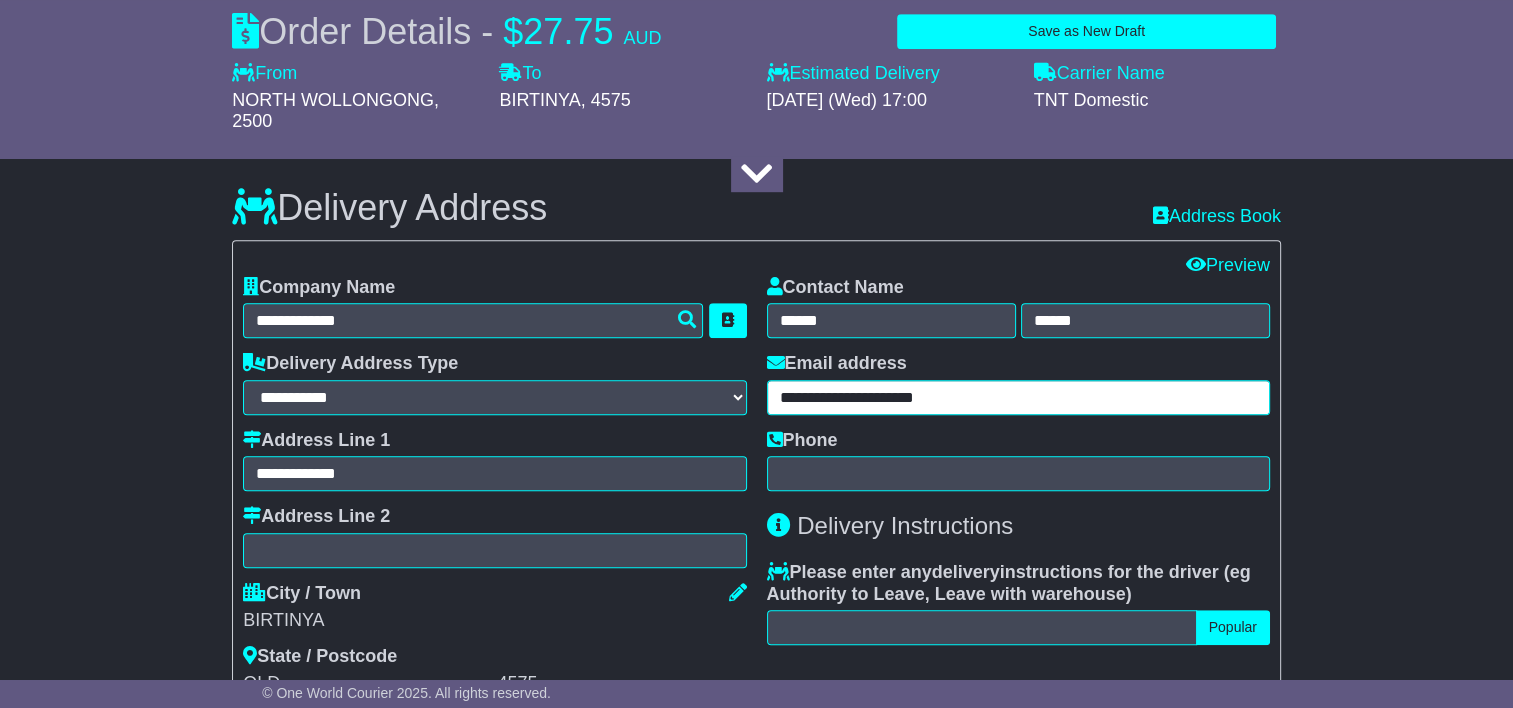 type on "**********" 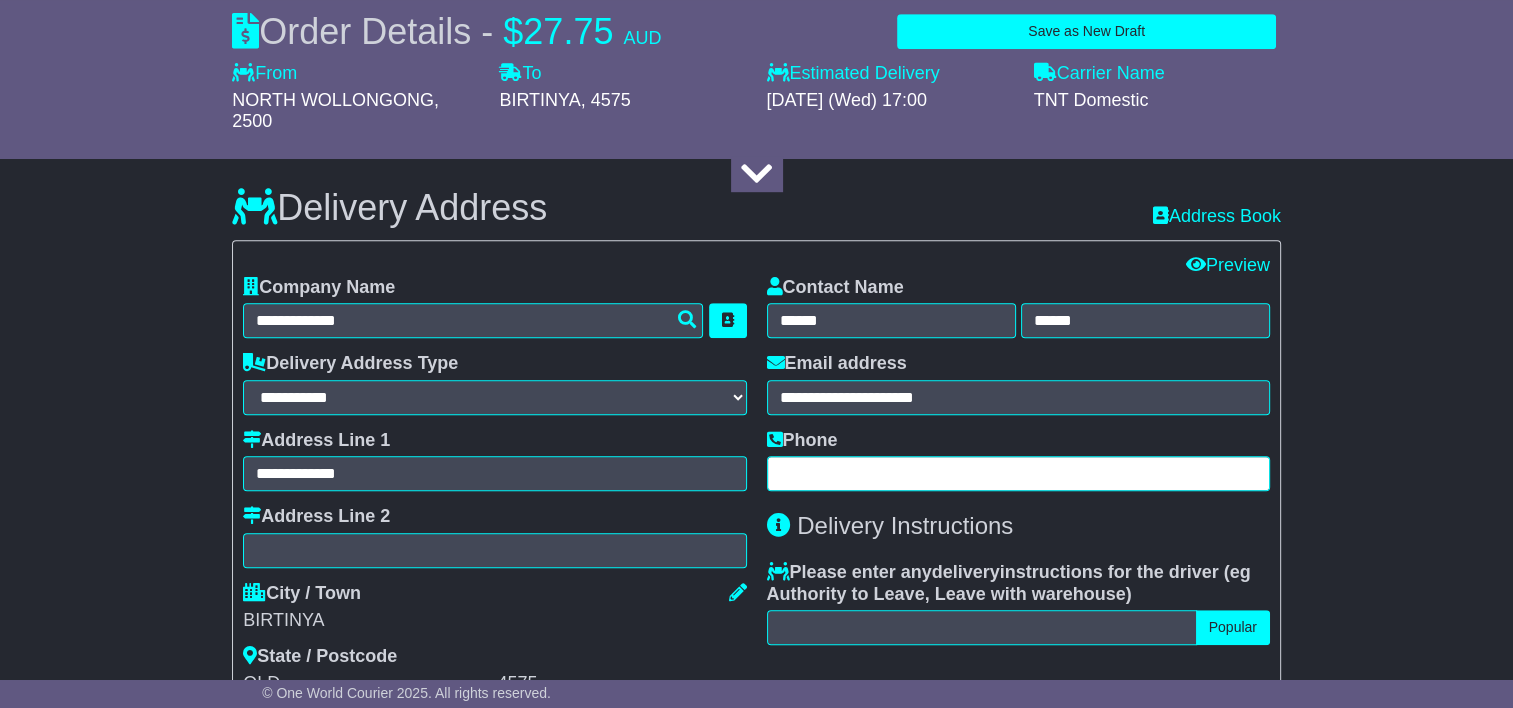 click at bounding box center (1018, 473) 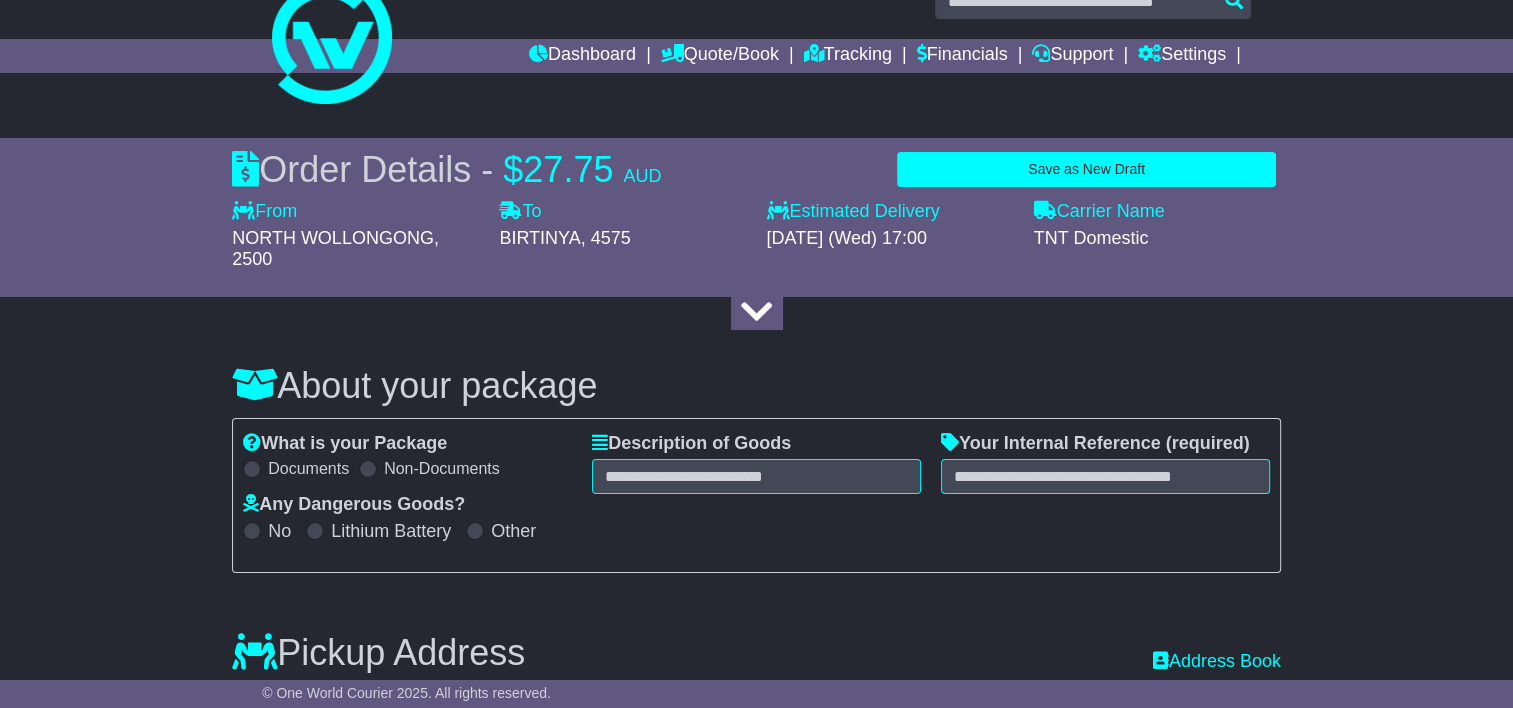 scroll, scrollTop: 0, scrollLeft: 0, axis: both 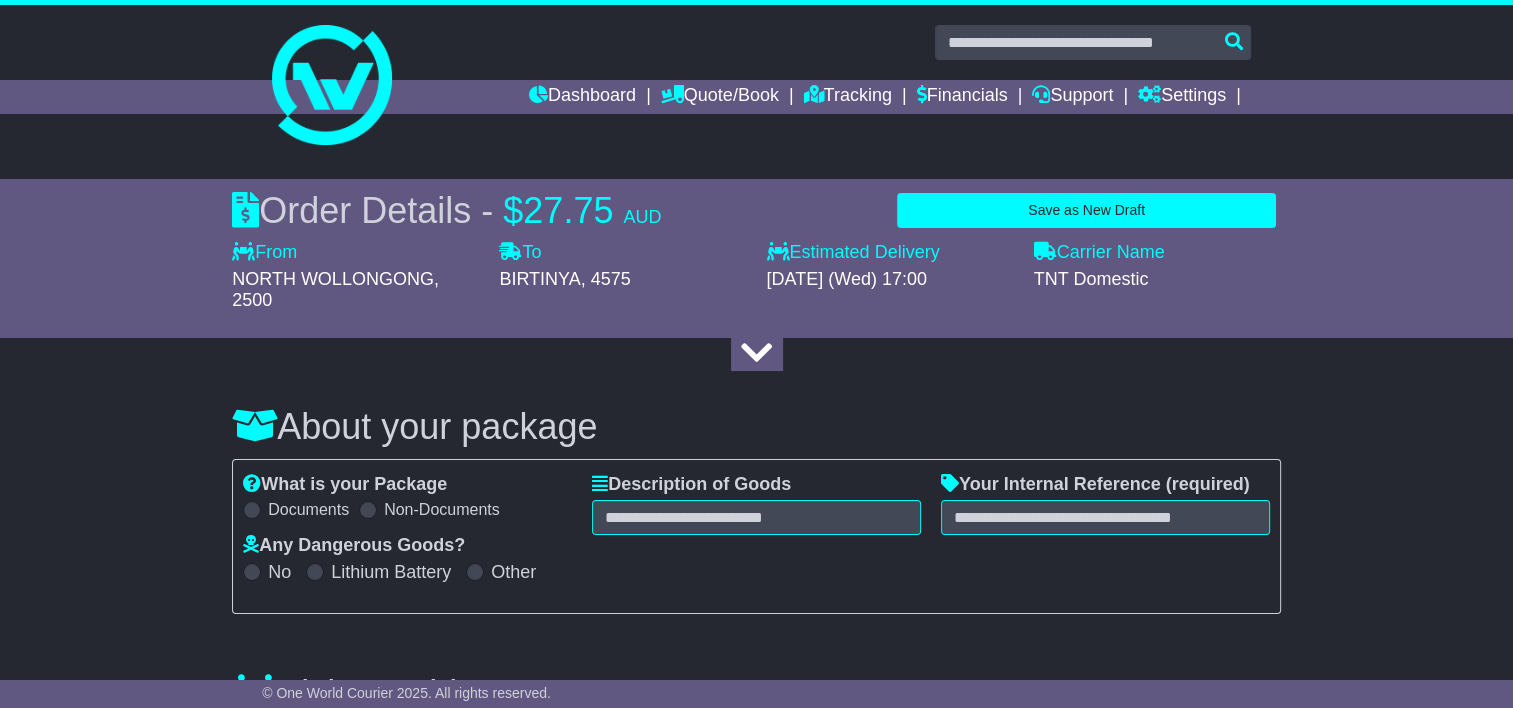 type on "**********" 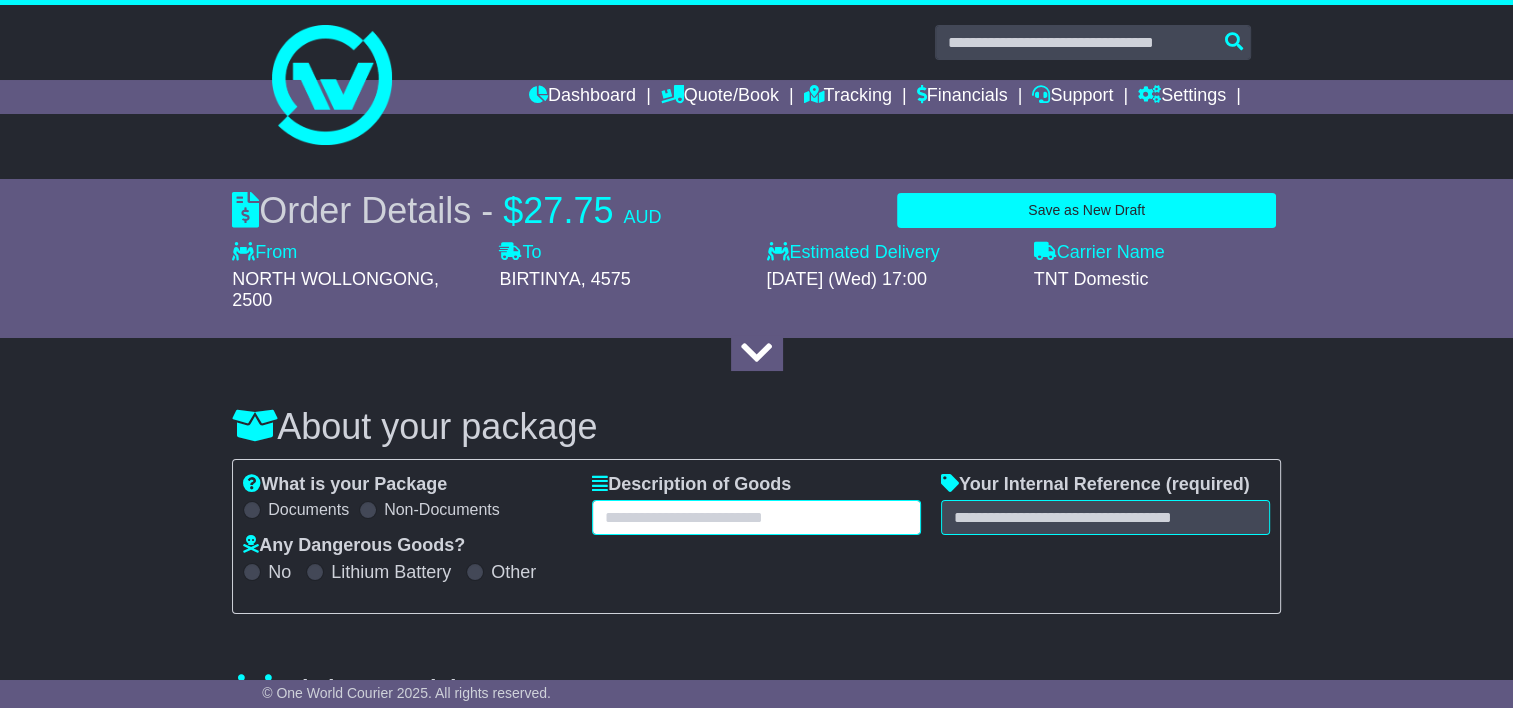 click at bounding box center (756, 517) 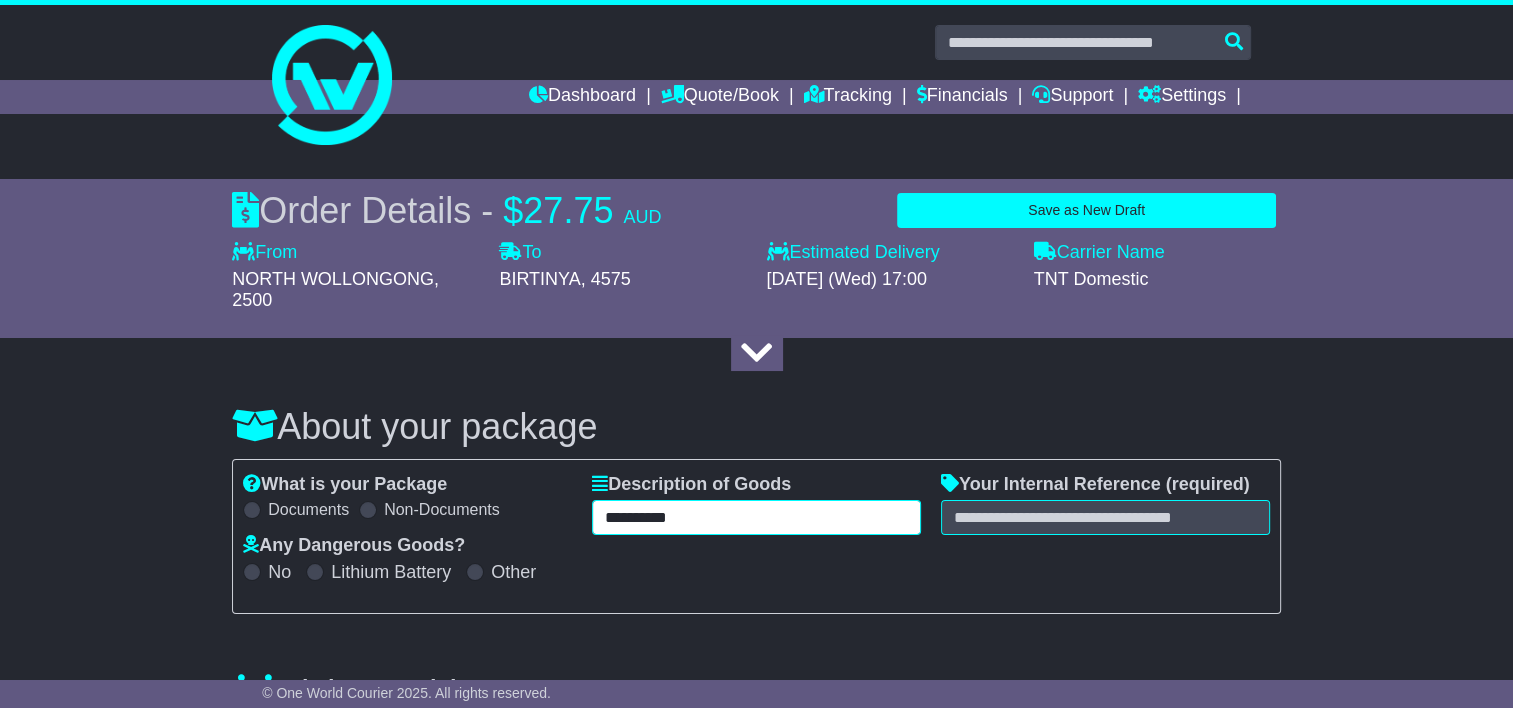 type on "**********" 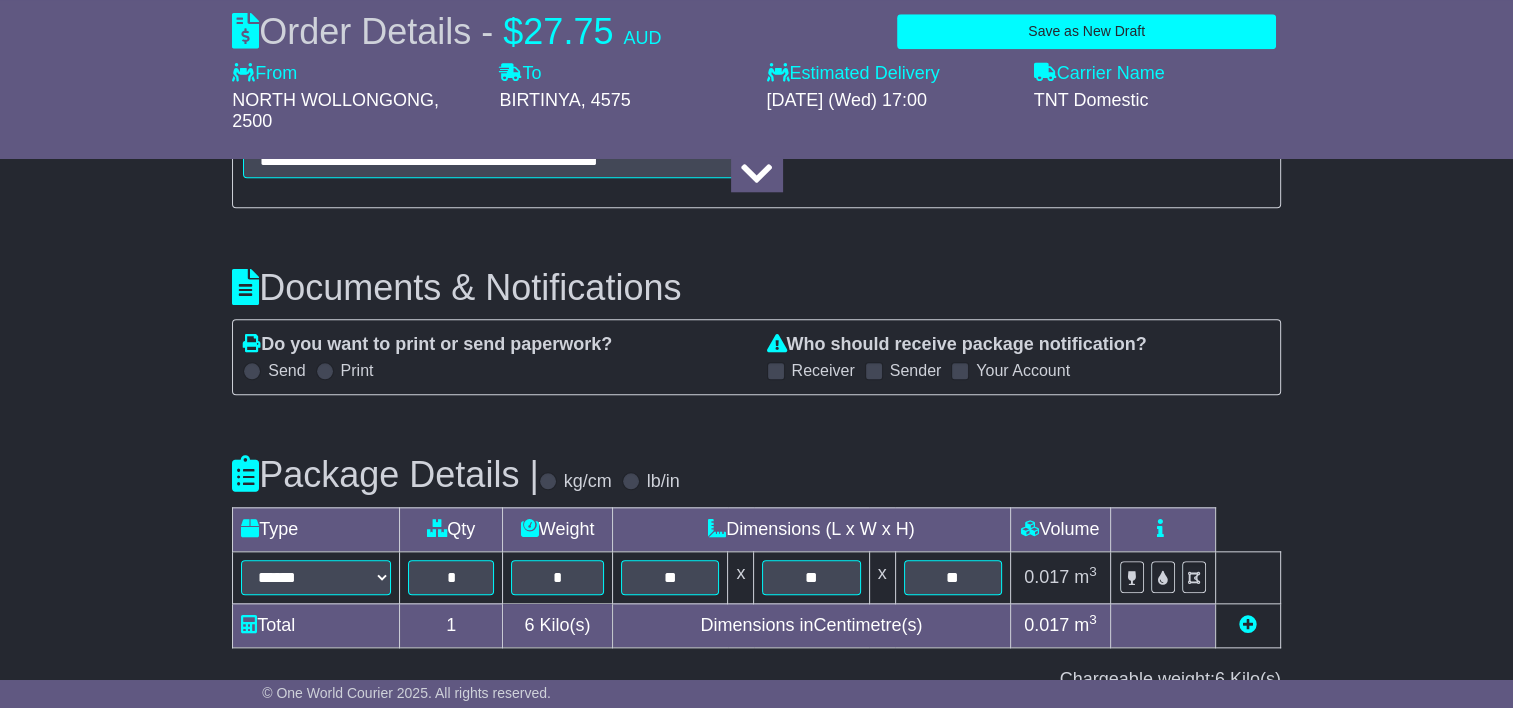 scroll, scrollTop: 2333, scrollLeft: 0, axis: vertical 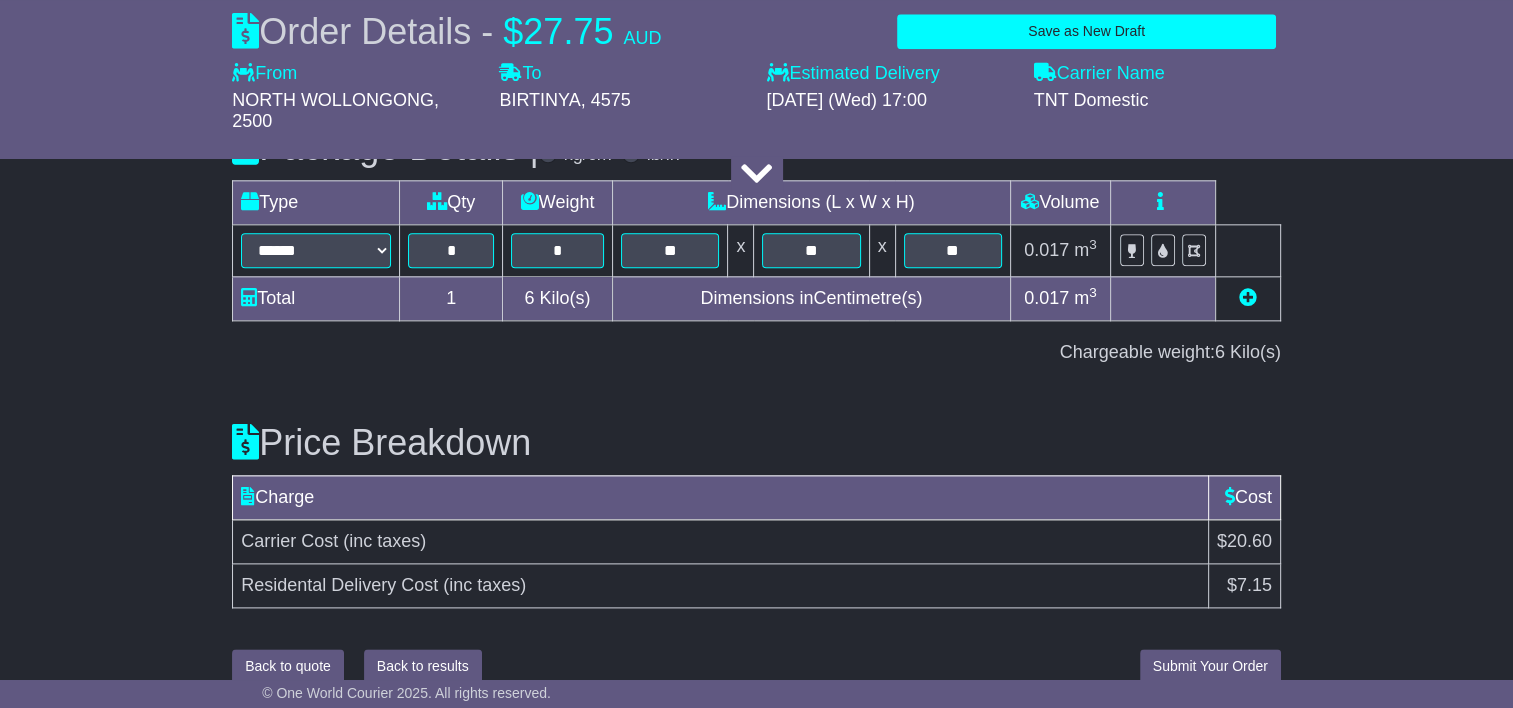 type on "********" 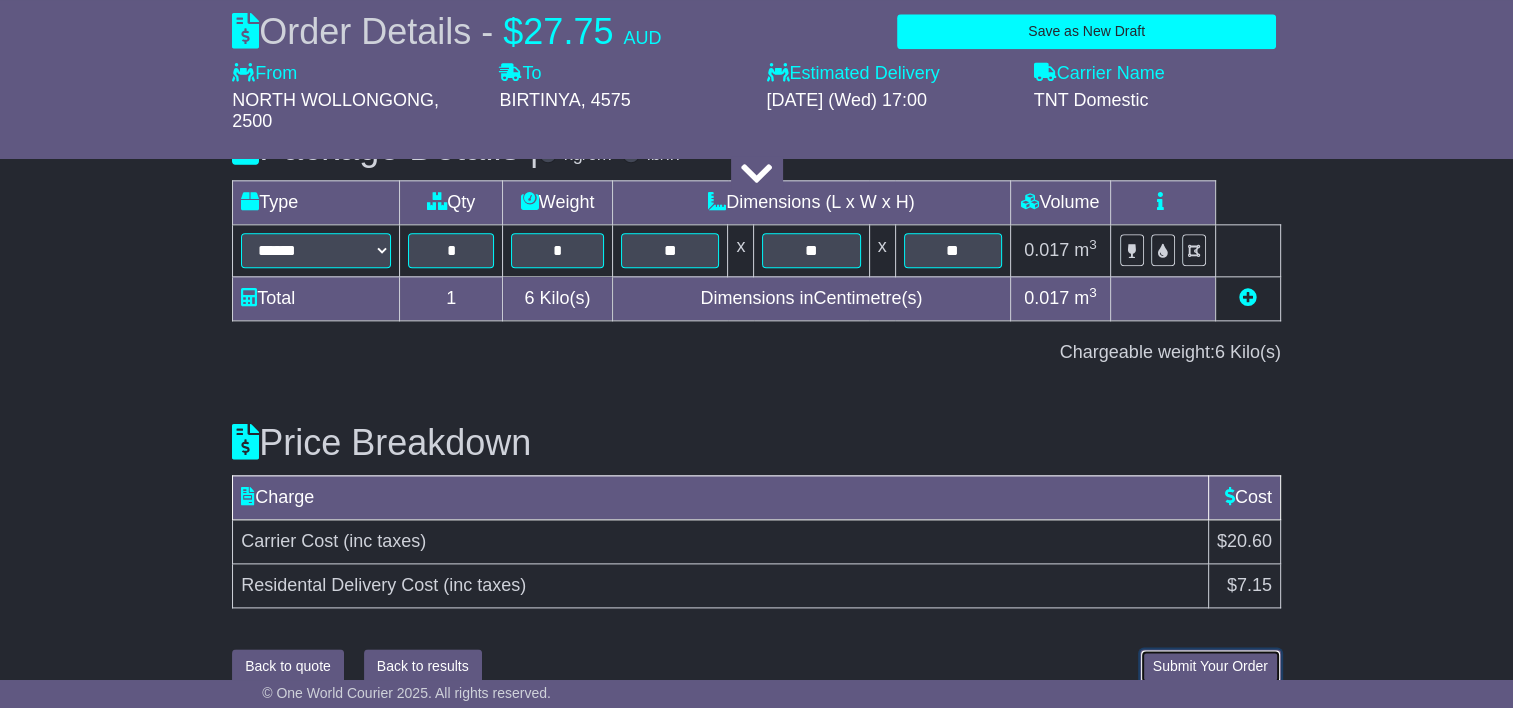 click on "Submit Your Order" at bounding box center (1210, 666) 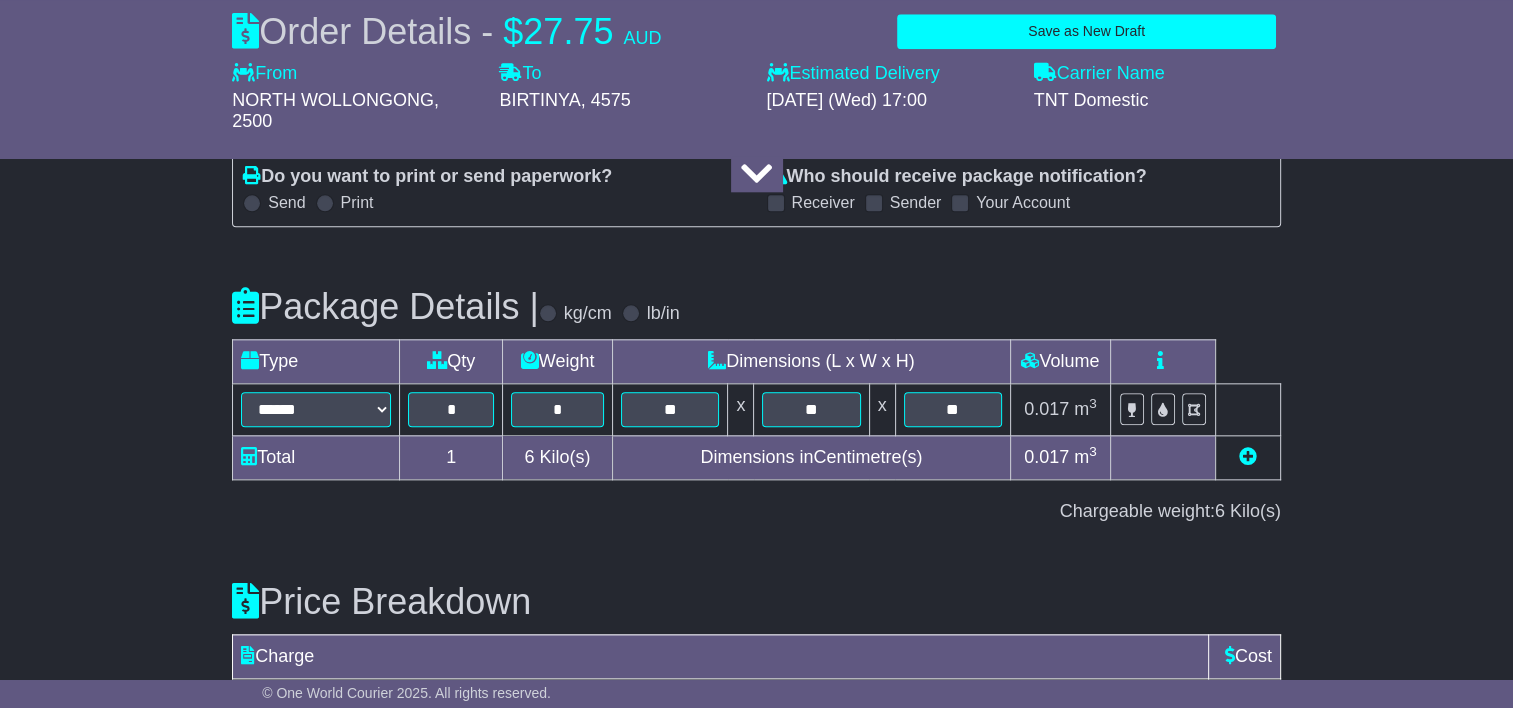 scroll, scrollTop: 2333, scrollLeft: 0, axis: vertical 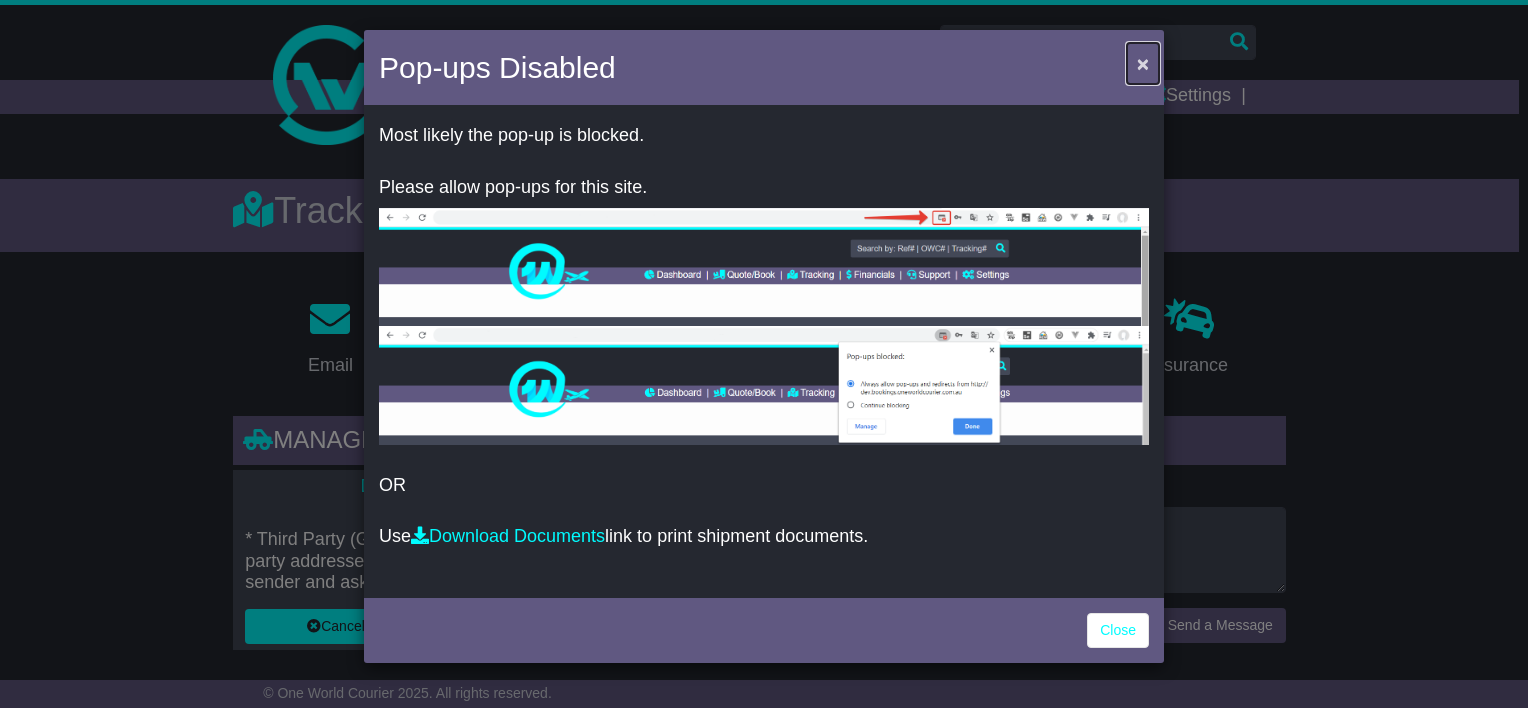 click on "×" at bounding box center [1143, 63] 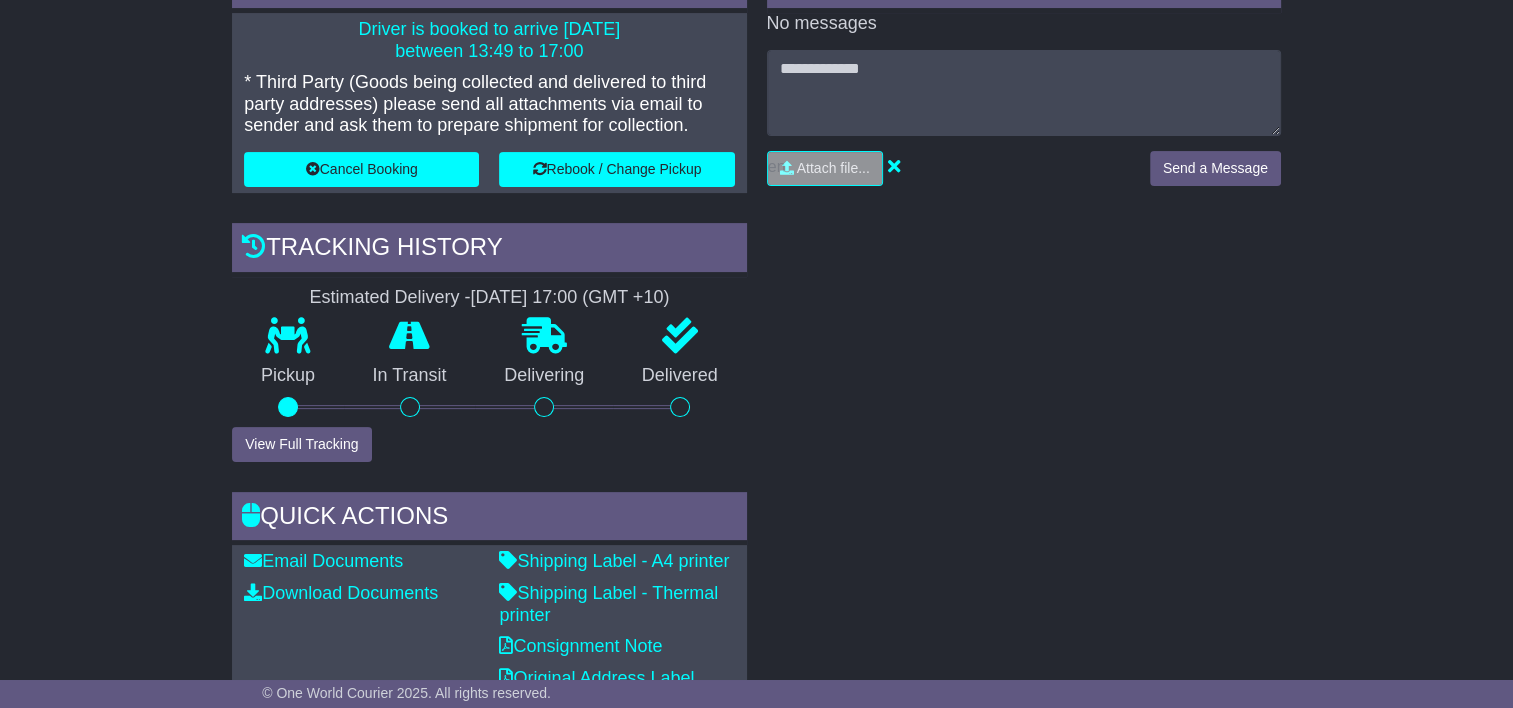 scroll, scrollTop: 486, scrollLeft: 0, axis: vertical 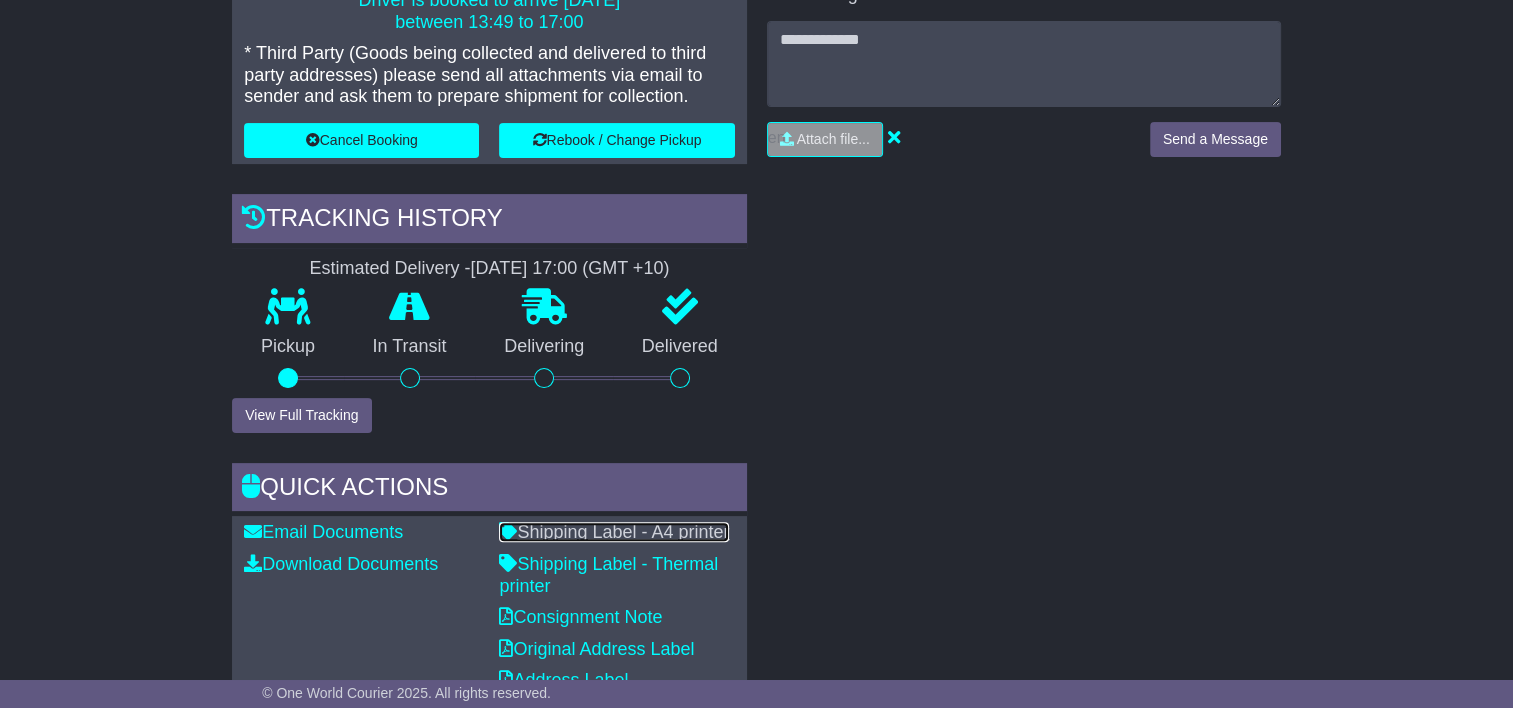 click on "Shipping Label - A4 printer" at bounding box center (614, 532) 